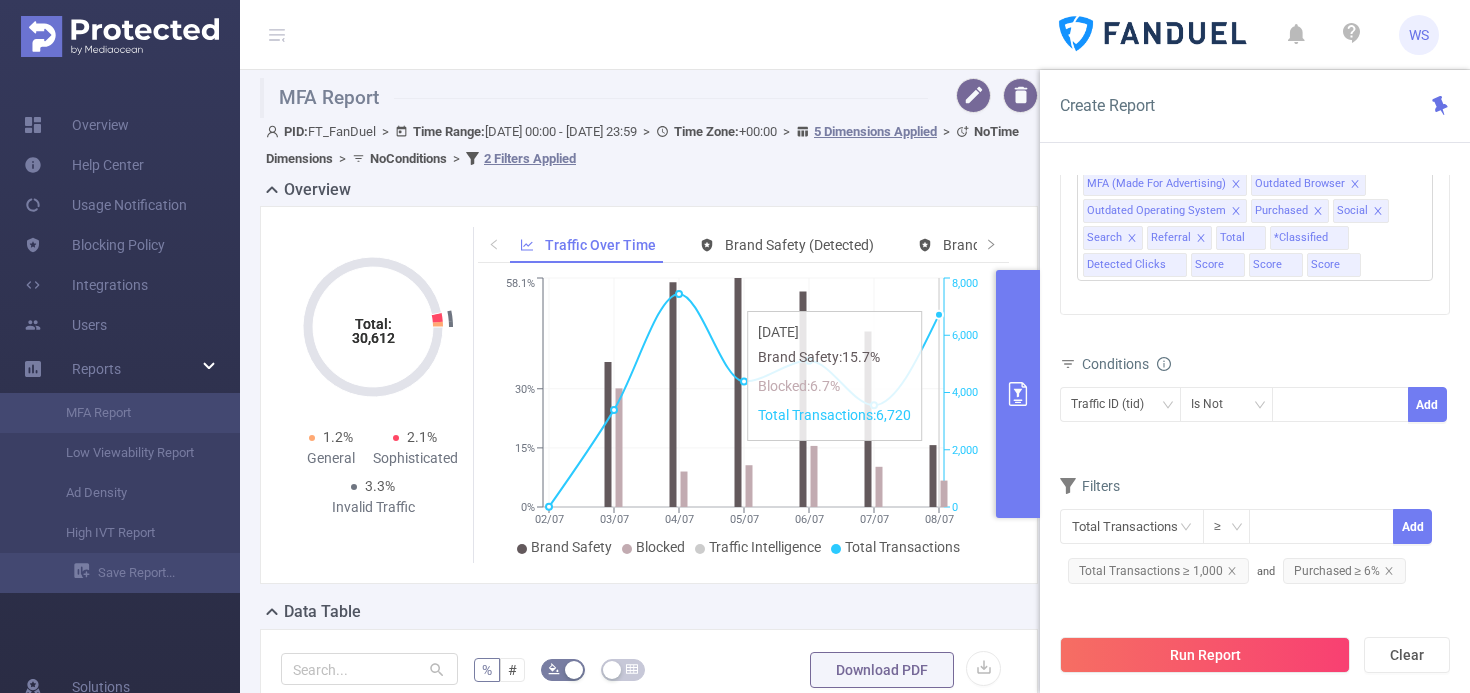 scroll, scrollTop: 0, scrollLeft: 0, axis: both 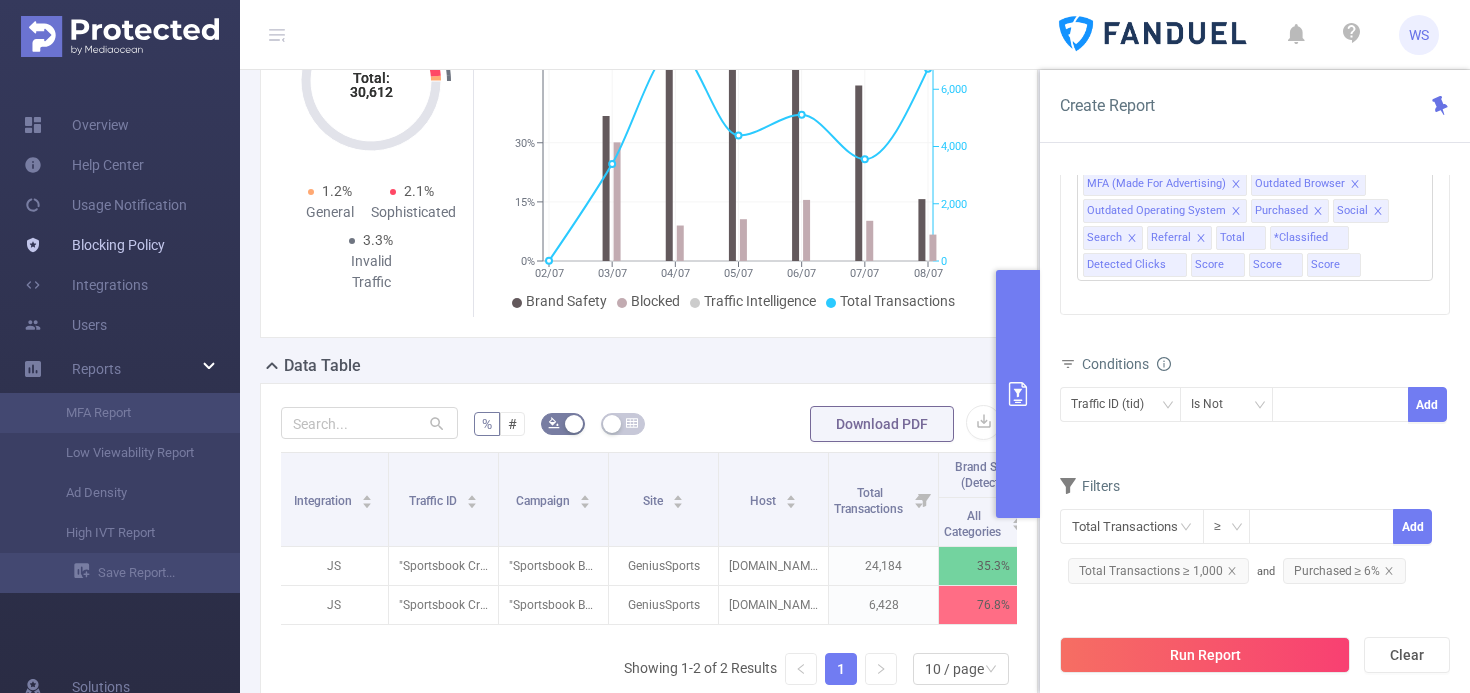 click on "Blocking Policy" at bounding box center (94, 245) 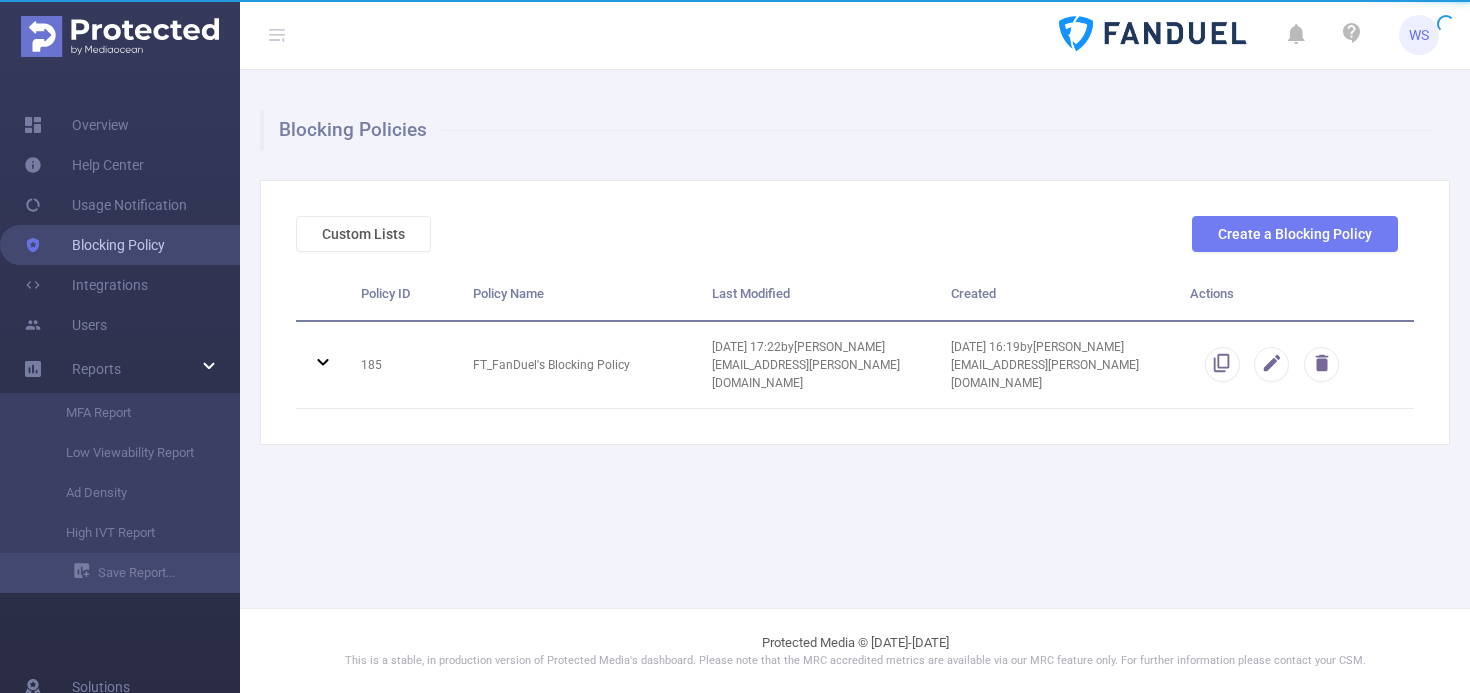 scroll, scrollTop: 0, scrollLeft: 0, axis: both 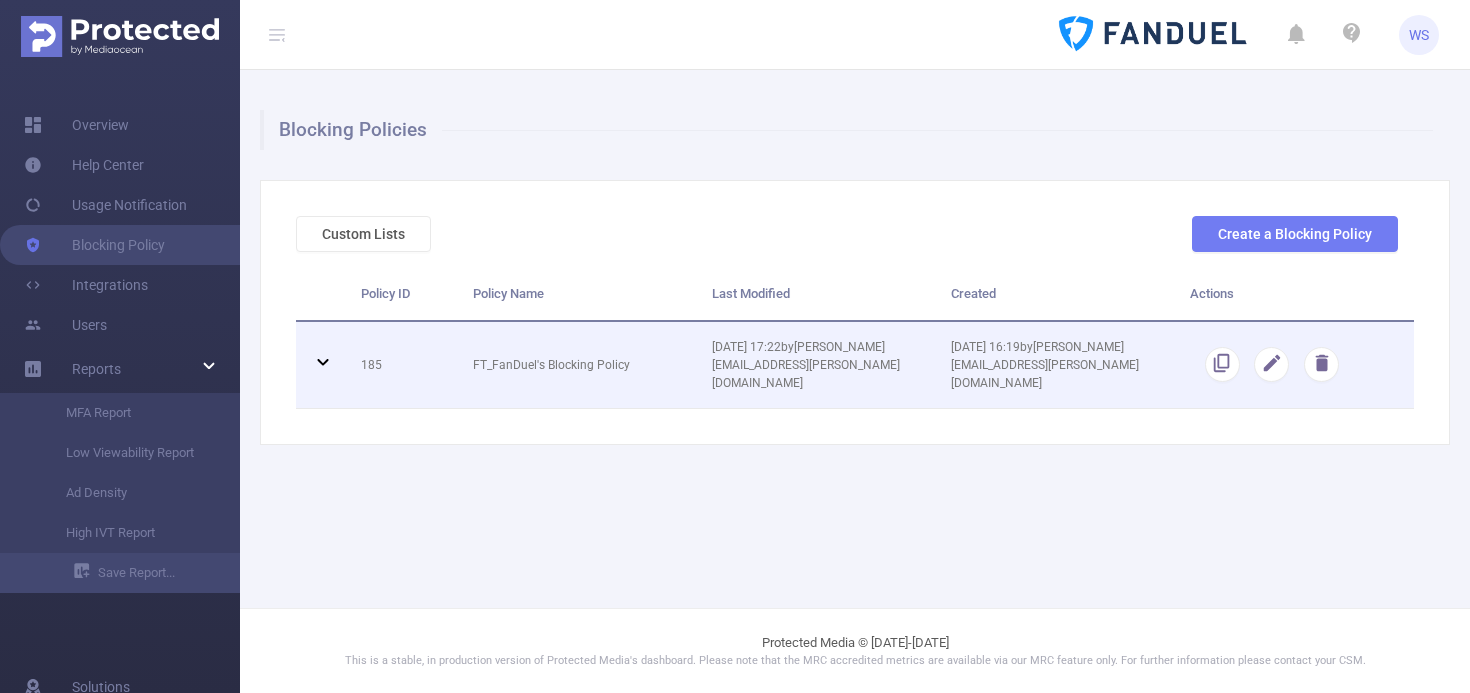 click at bounding box center [321, 365] 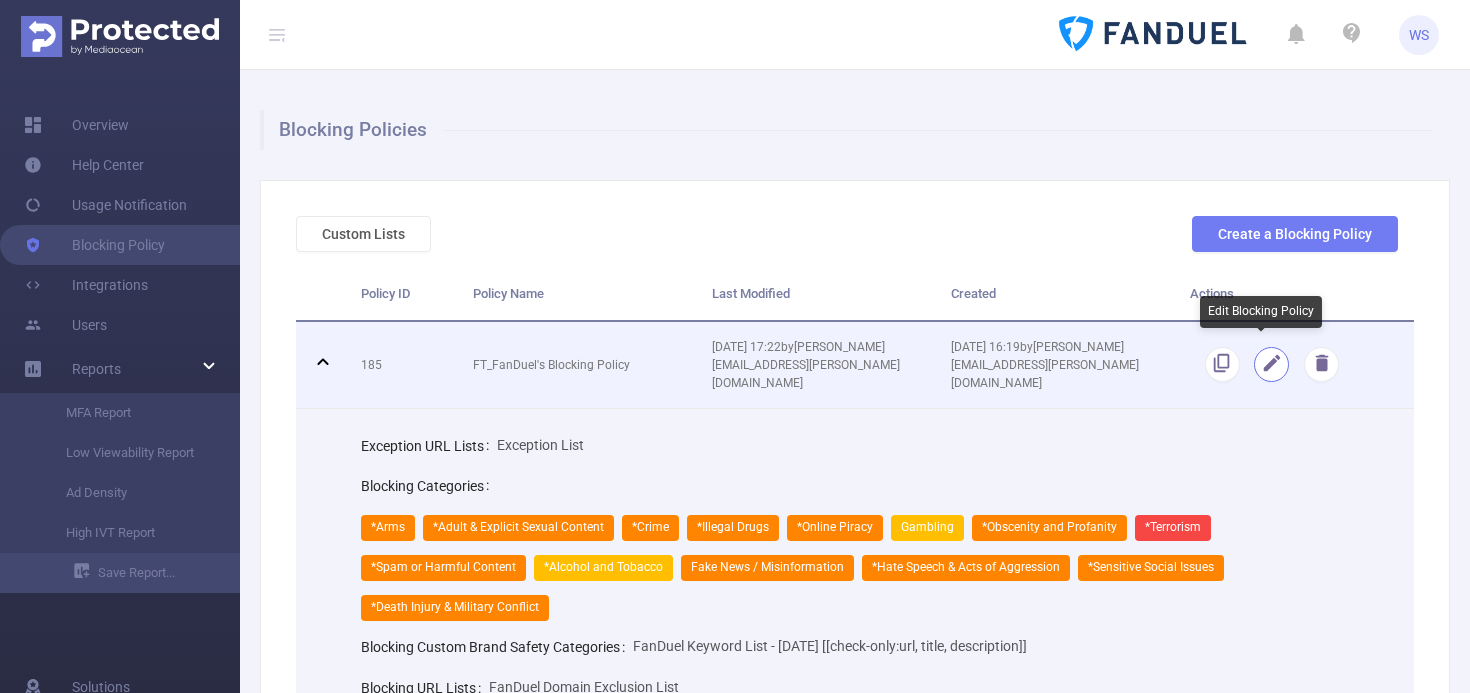 click at bounding box center [1271, 364] 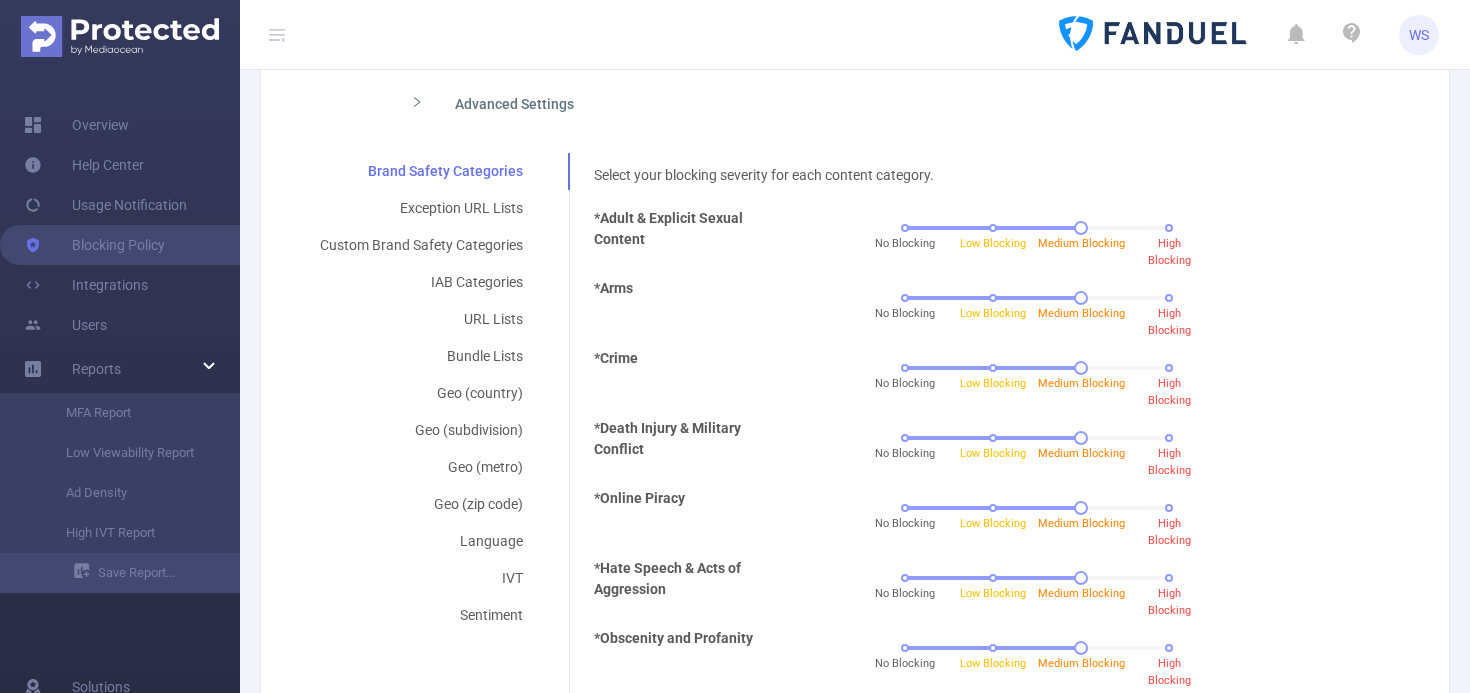 scroll, scrollTop: 467, scrollLeft: 0, axis: vertical 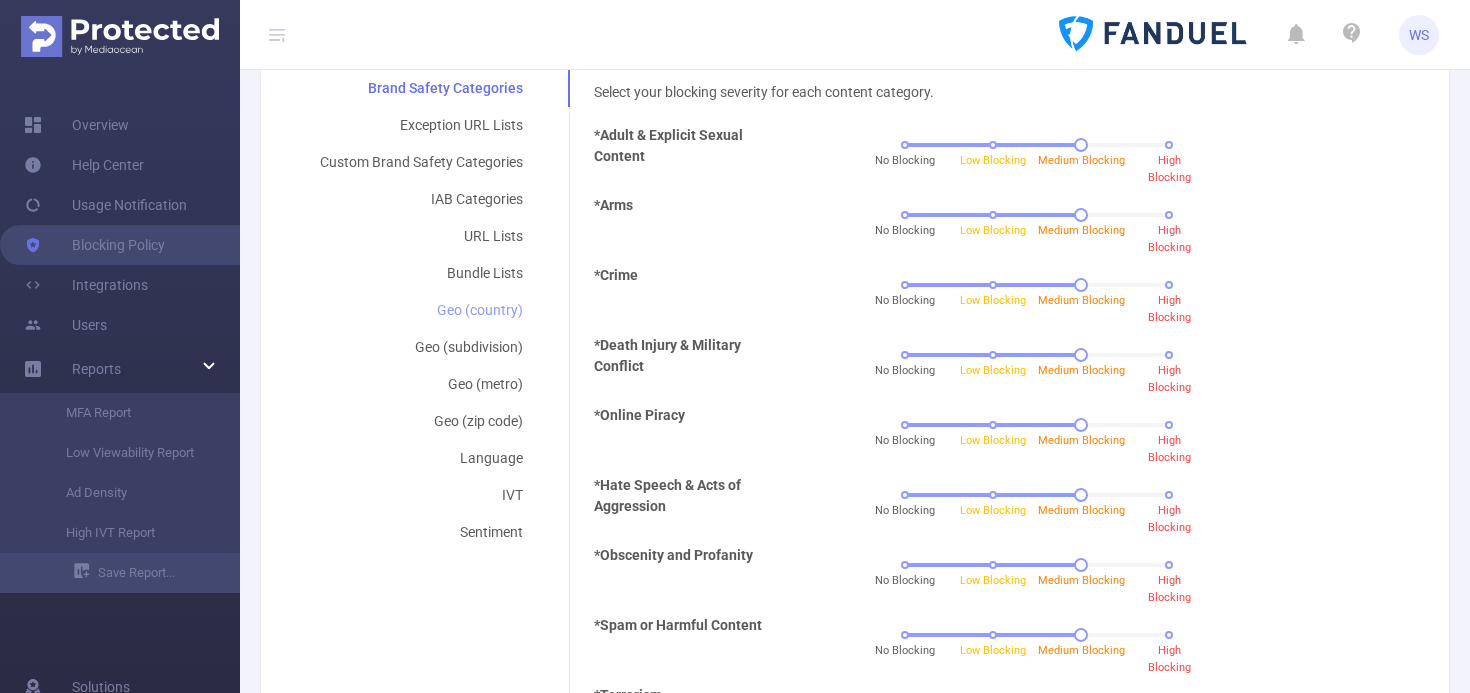 click on "Geo (country)" at bounding box center (421, 310) 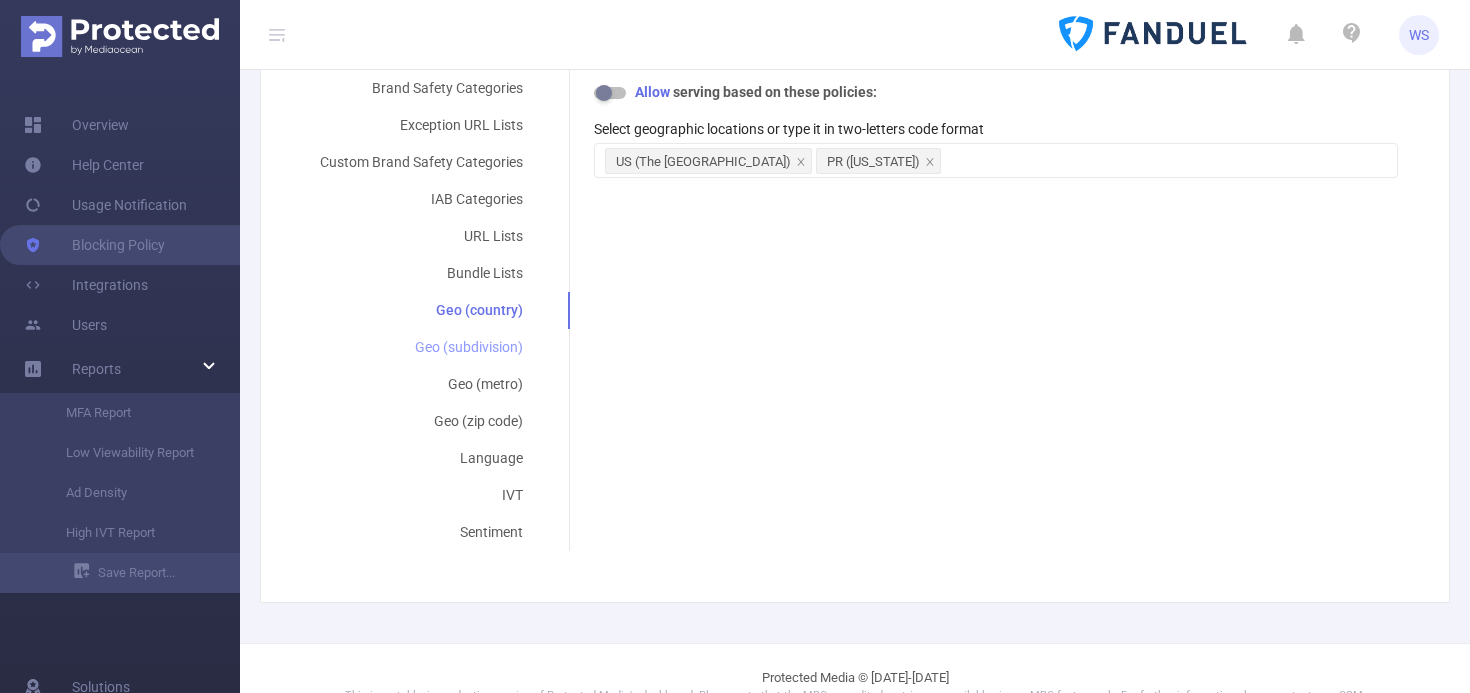 click on "Geo (subdivision)" at bounding box center [421, 347] 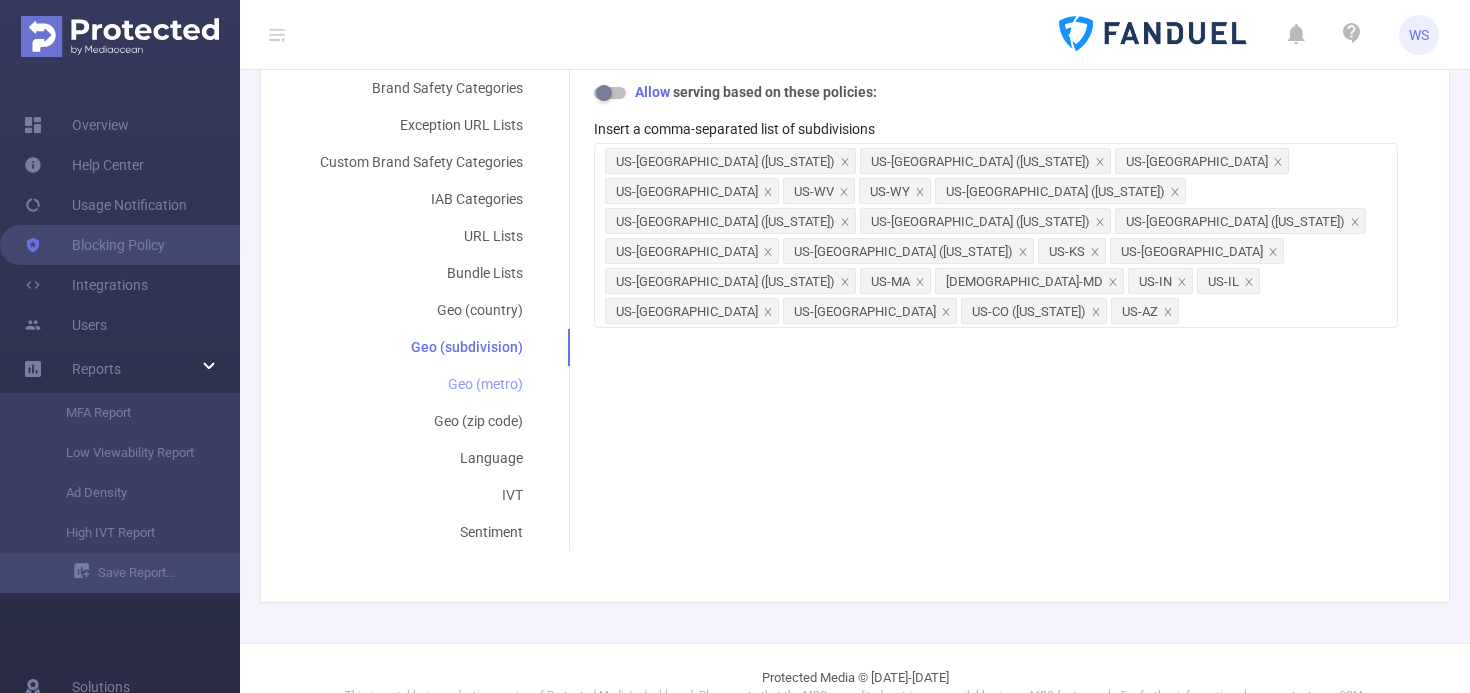 click on "Geo (metro)" at bounding box center [421, 384] 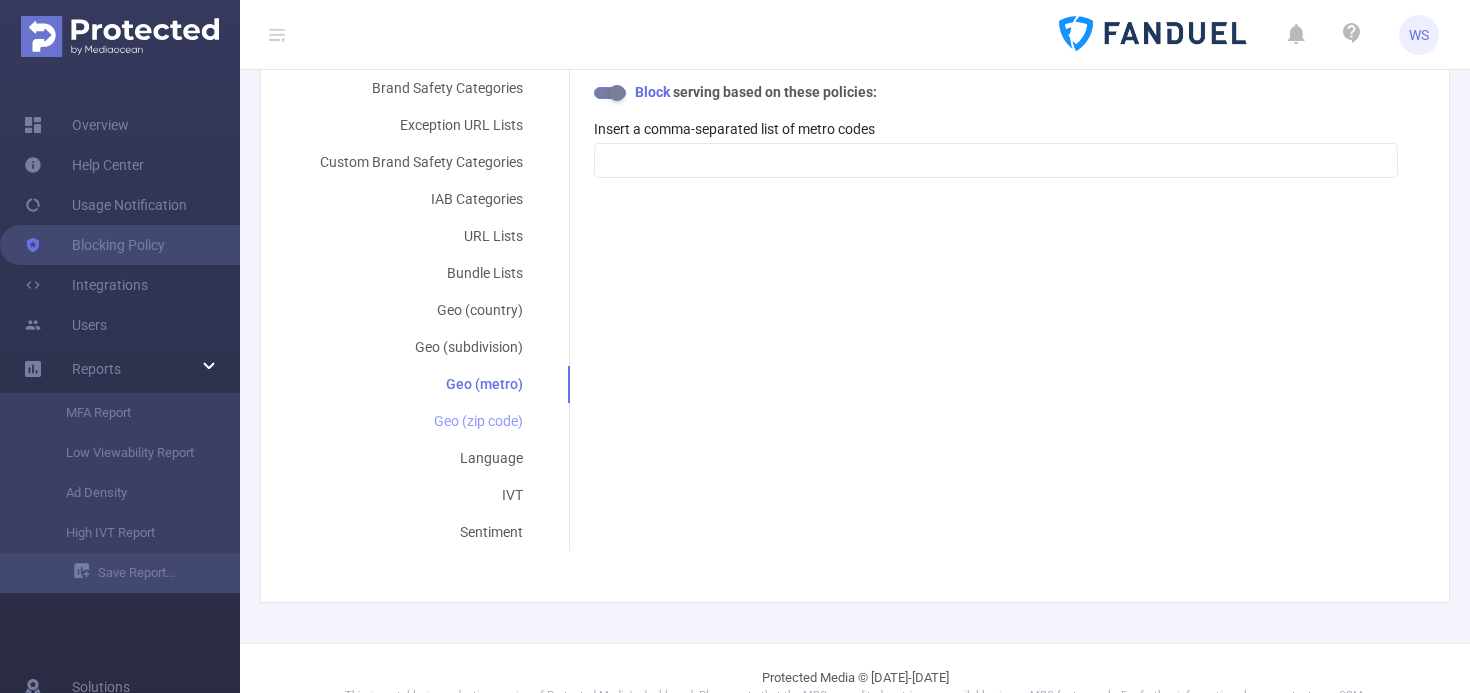 click on "Geo (zip code)" at bounding box center (421, 421) 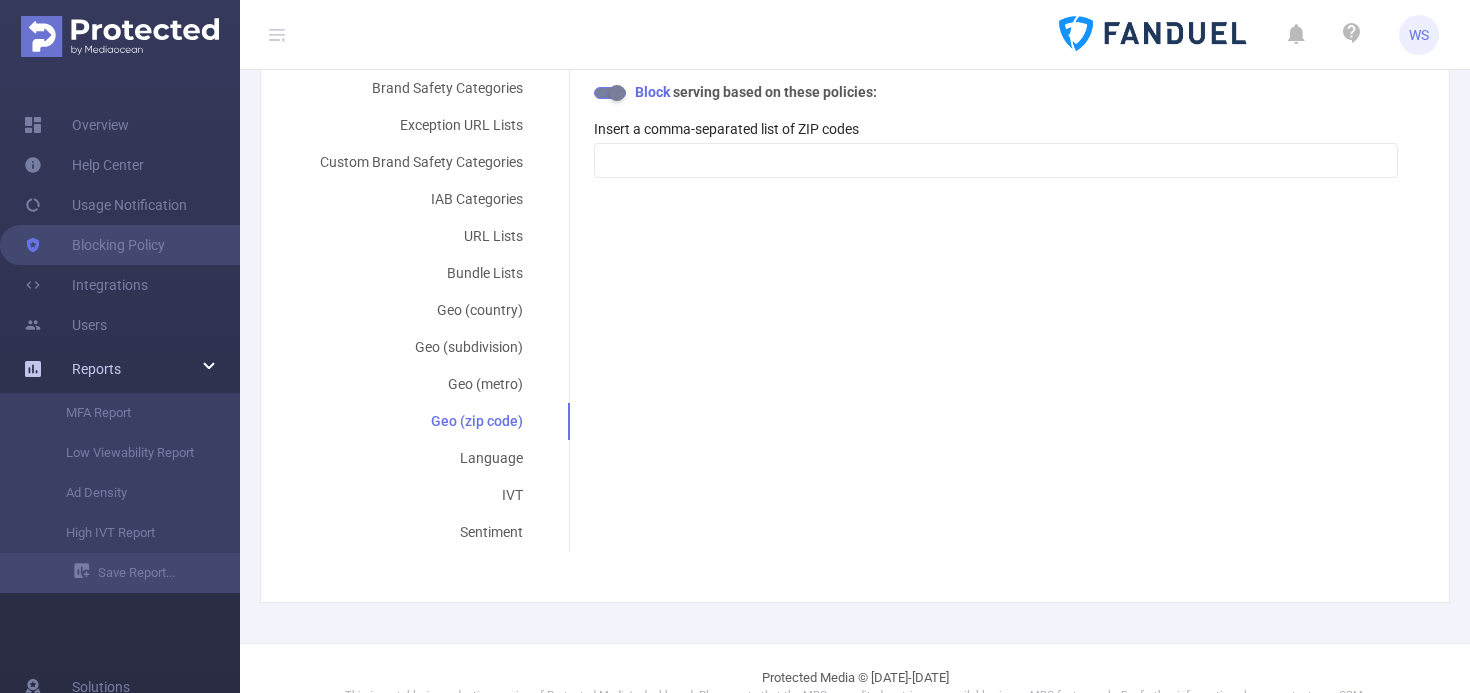 click on "Reports" at bounding box center (96, 369) 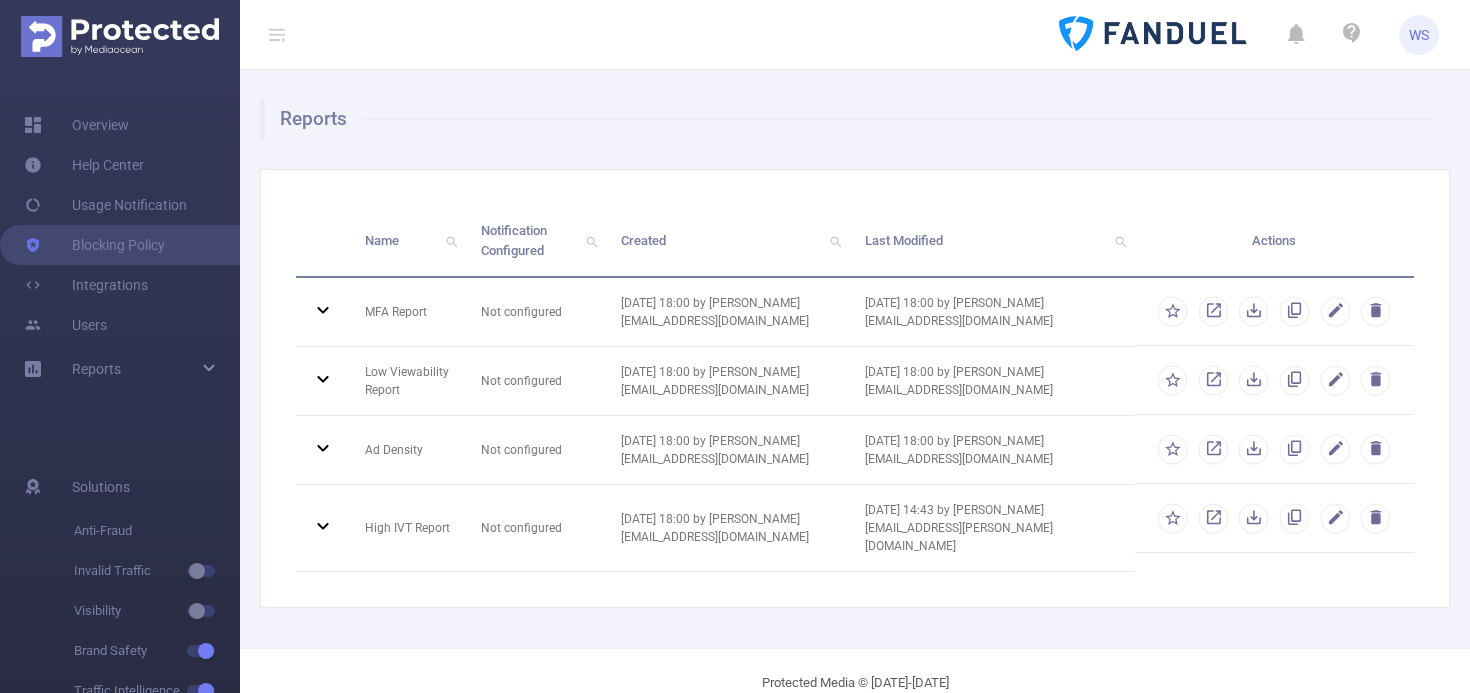 scroll, scrollTop: 0, scrollLeft: 0, axis: both 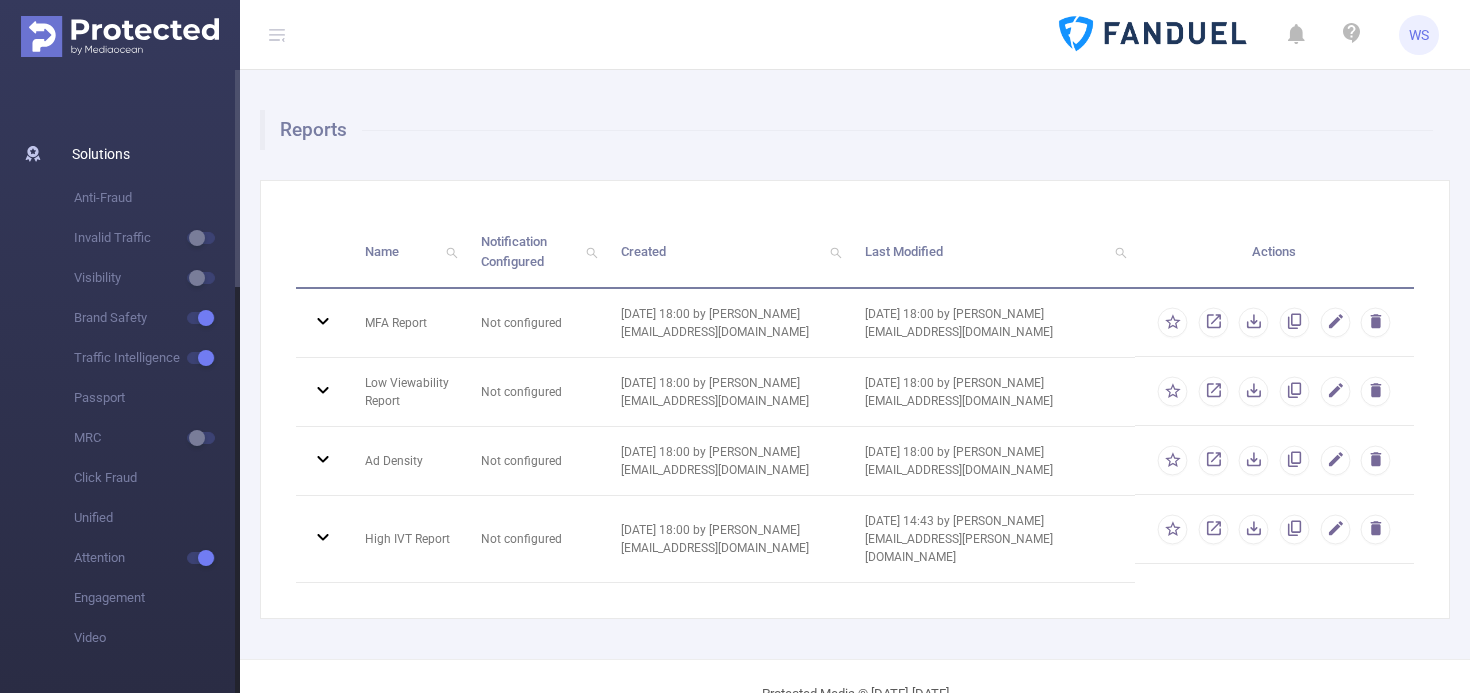 click on "Solutions" at bounding box center [101, 154] 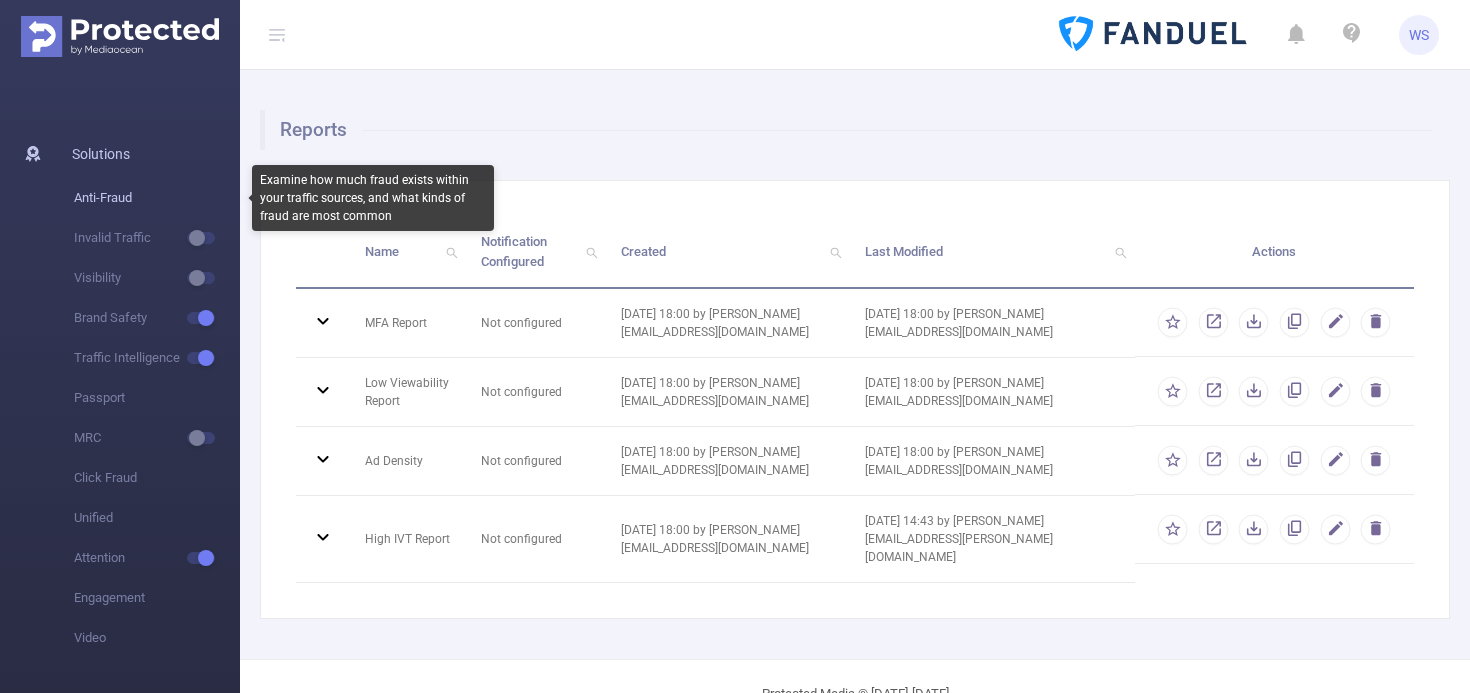 click on "Anti-Fraud" at bounding box center (157, 198) 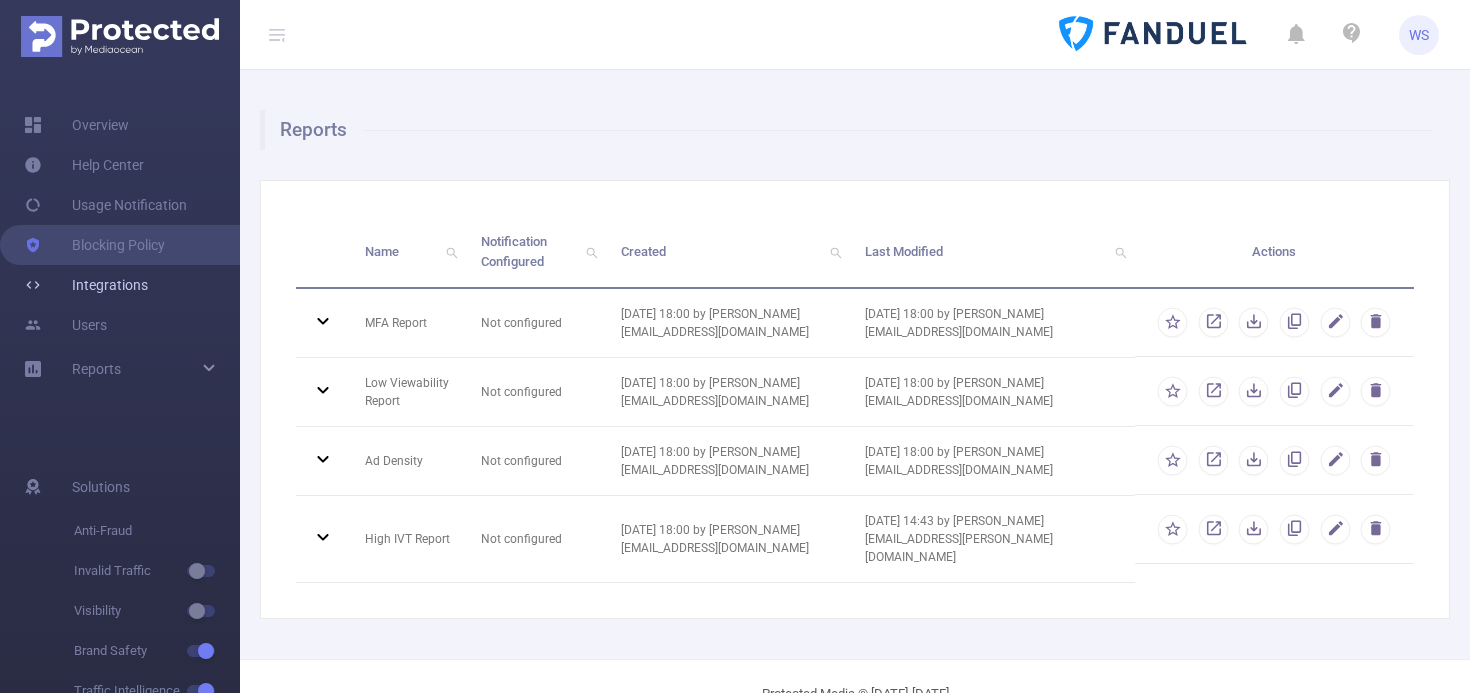 click on "Integrations" at bounding box center (86, 285) 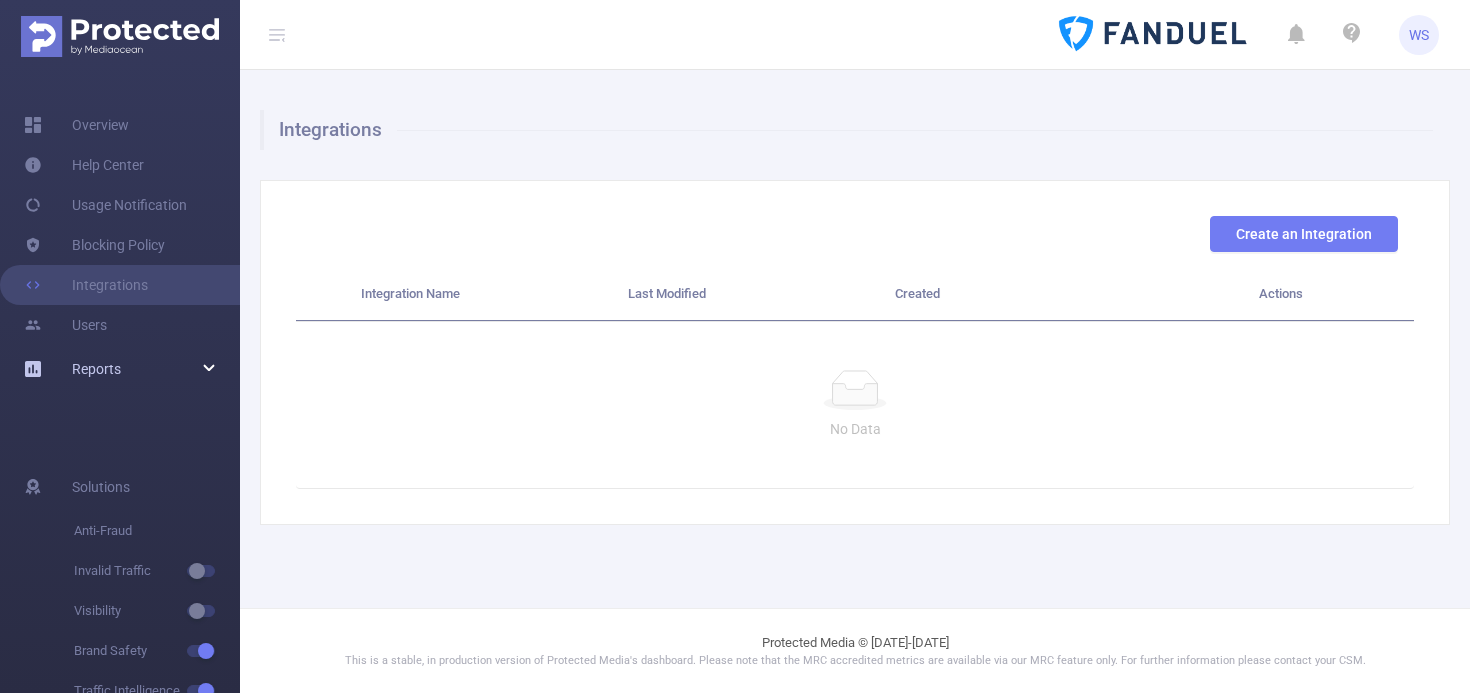 click on "Reports" at bounding box center (96, 369) 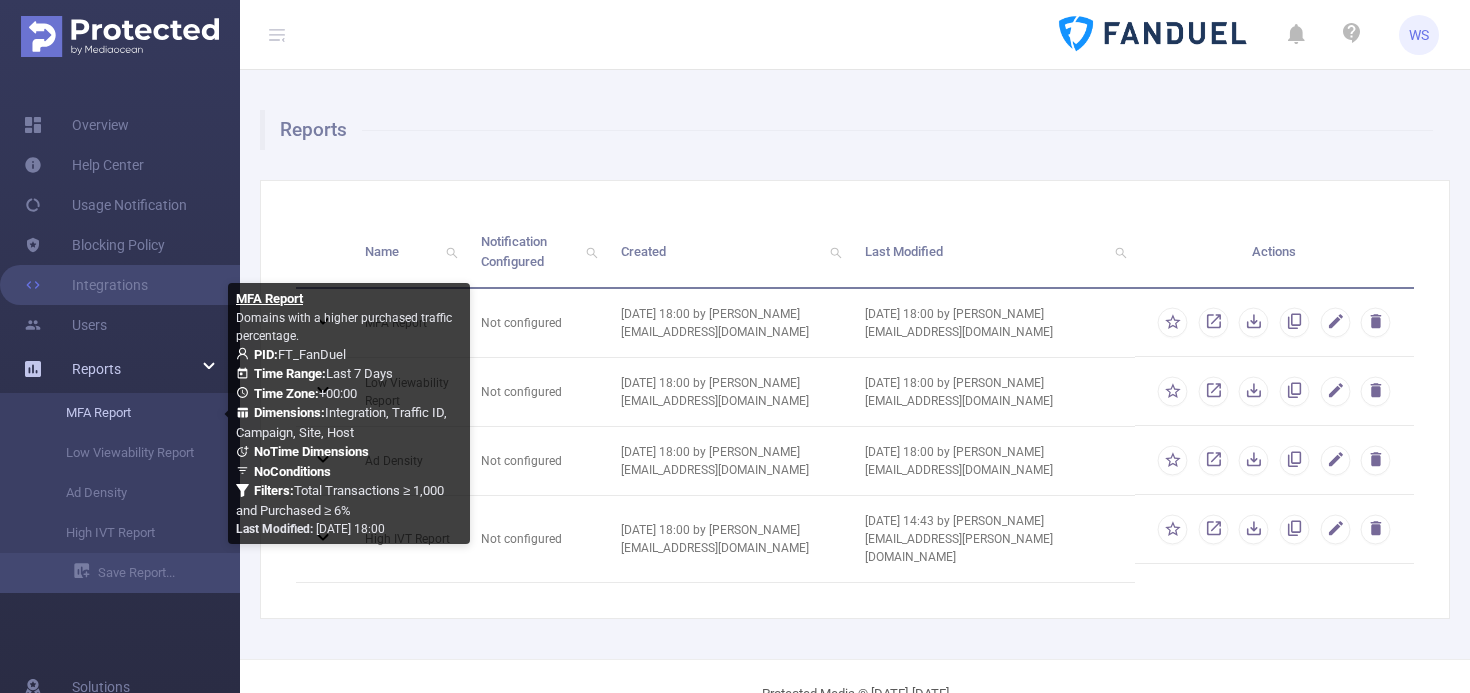 click on "MFA Report" at bounding box center (128, 413) 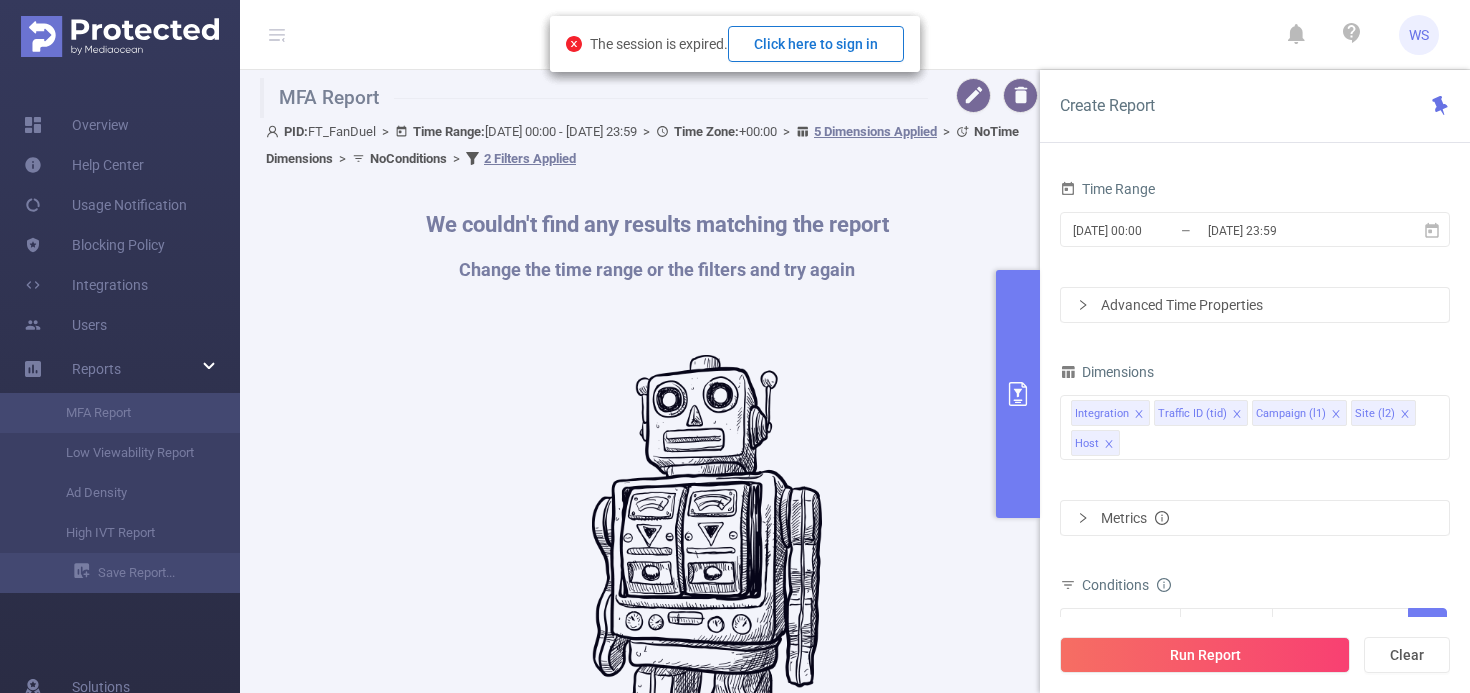 click on "Click here to sign in" at bounding box center [816, 44] 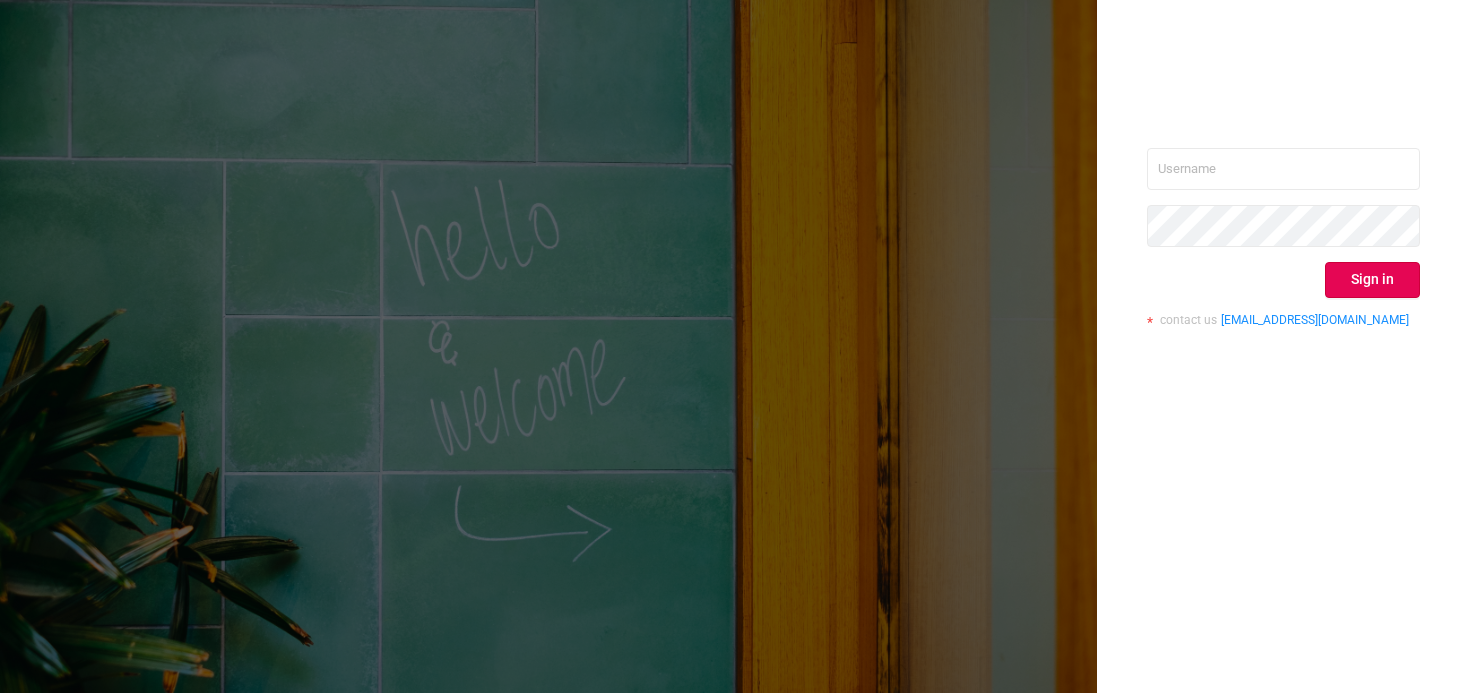 scroll, scrollTop: 0, scrollLeft: 0, axis: both 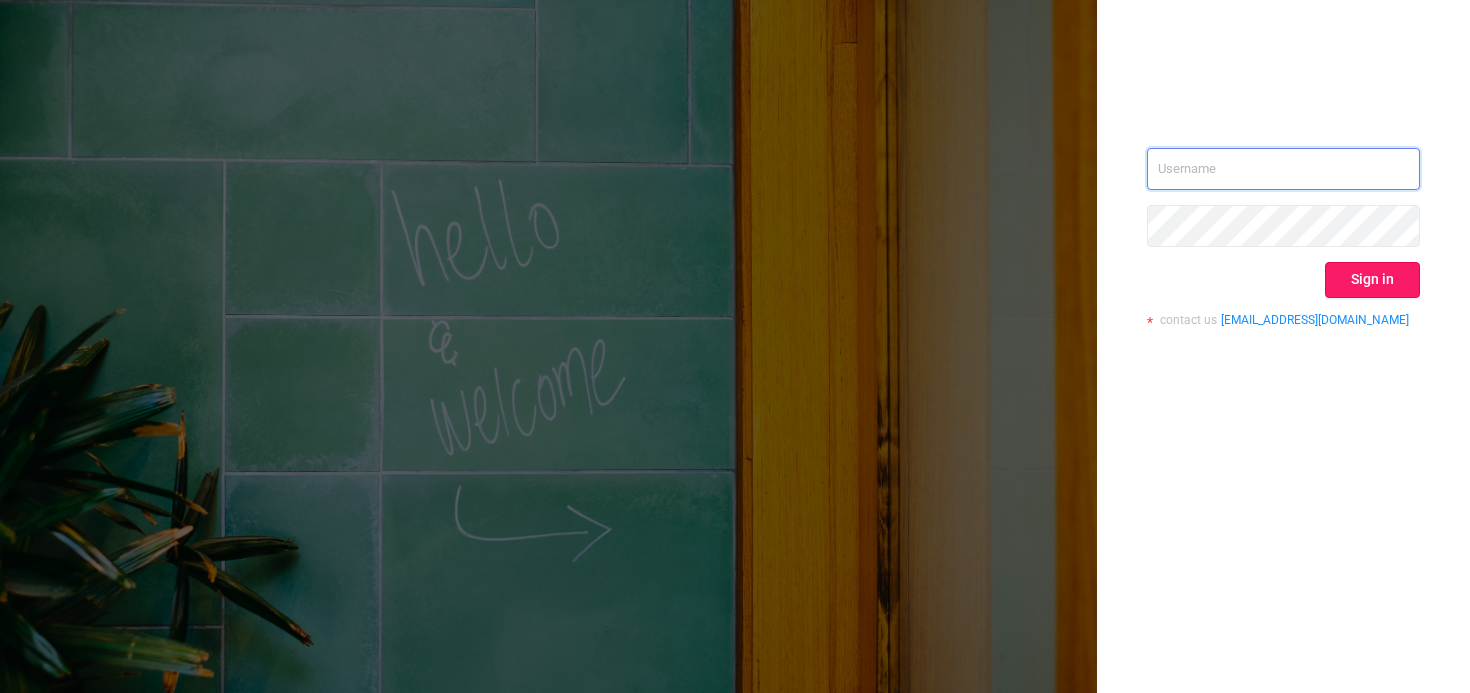 type on "[PERSON_NAME][EMAIL_ADDRESS][PERSON_NAME][DOMAIN_NAME]" 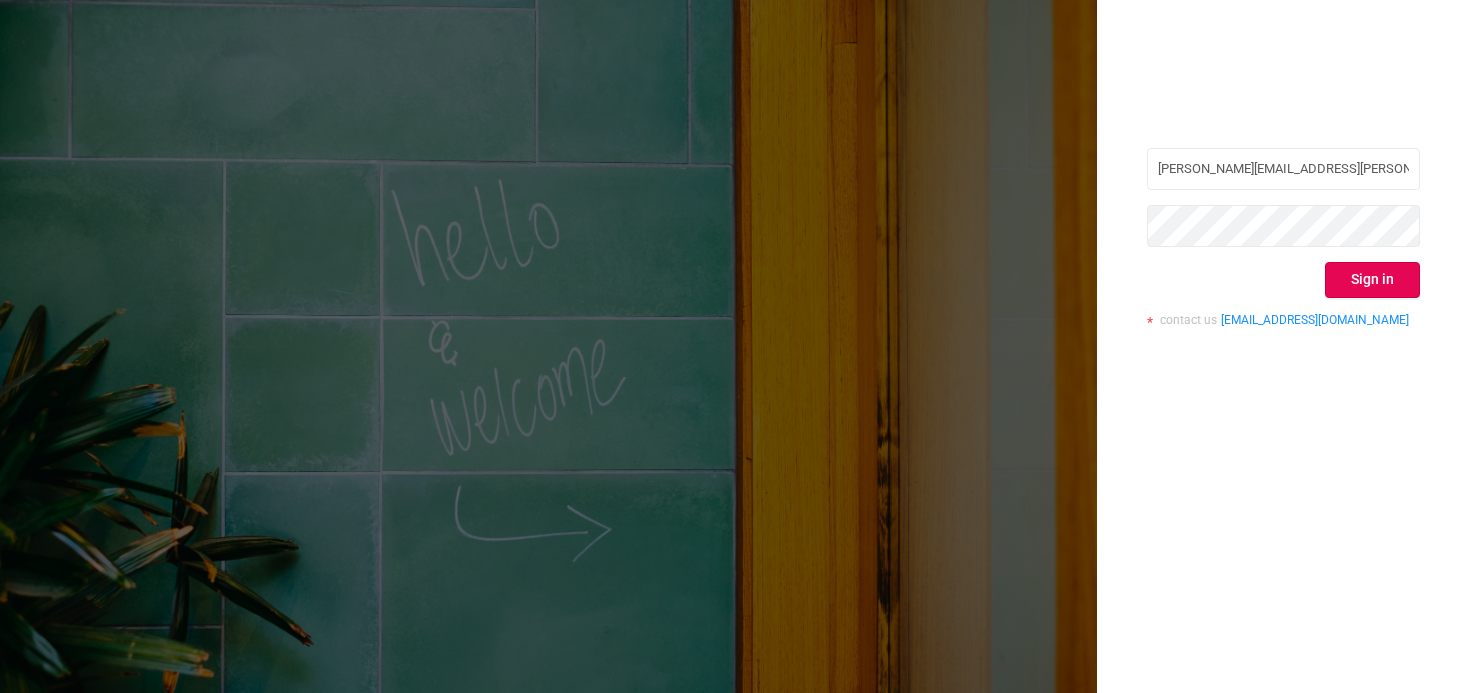 click on "Sign in" at bounding box center (1372, 280) 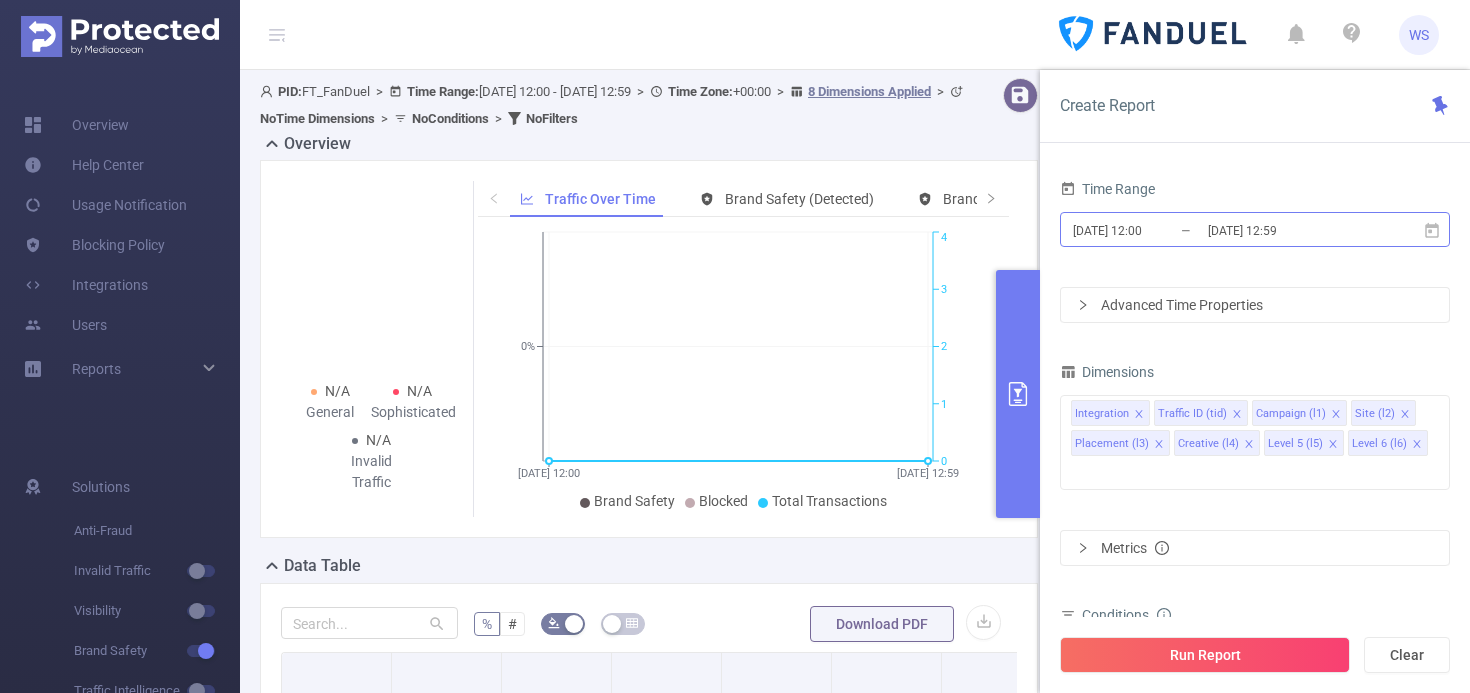 click on "[DATE] 12:00" at bounding box center (1152, 230) 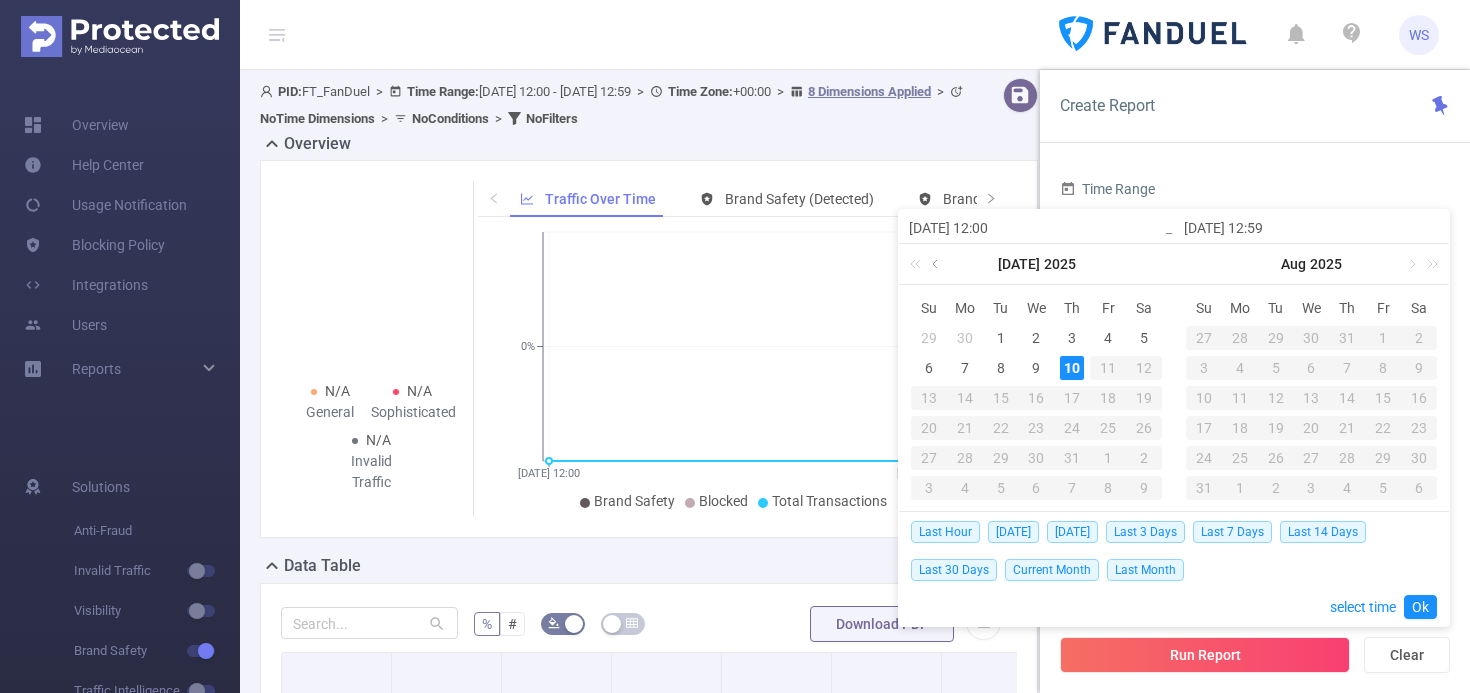 click at bounding box center (937, 264) 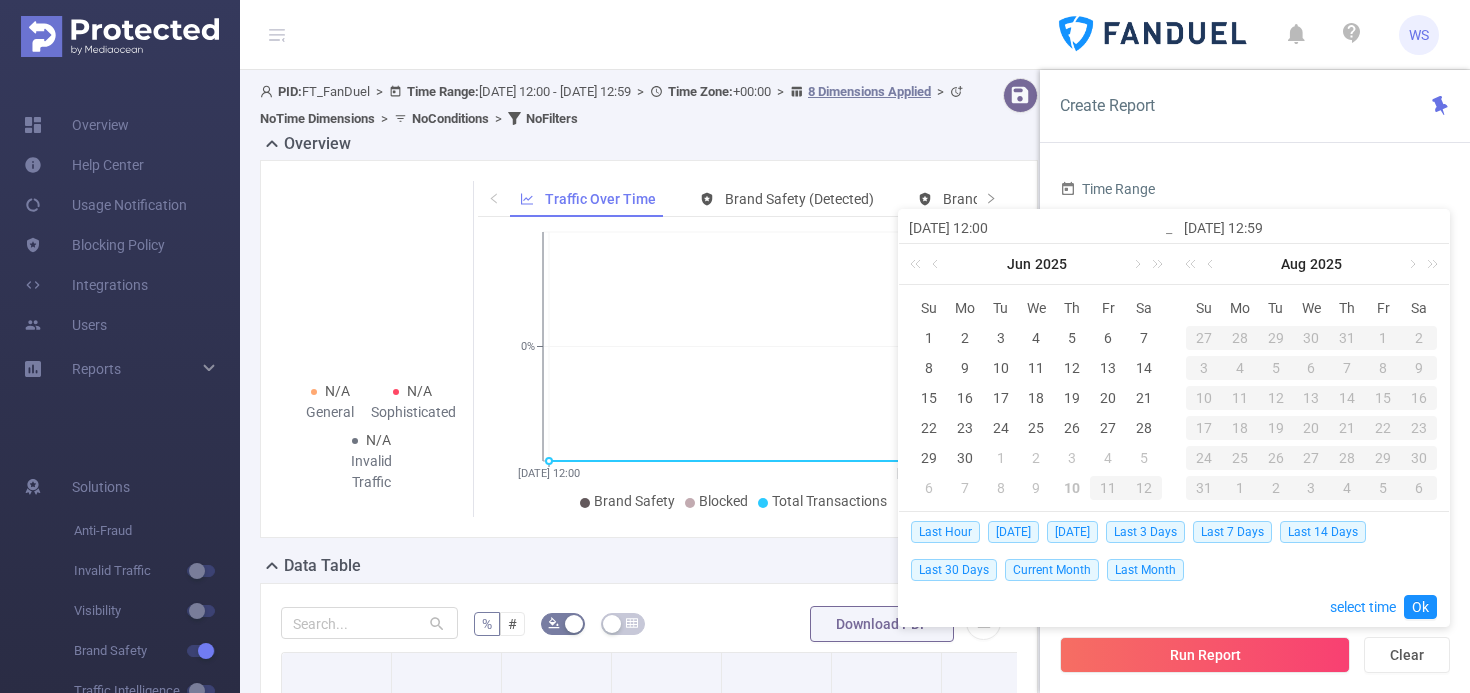 click on "1" at bounding box center (1001, 458) 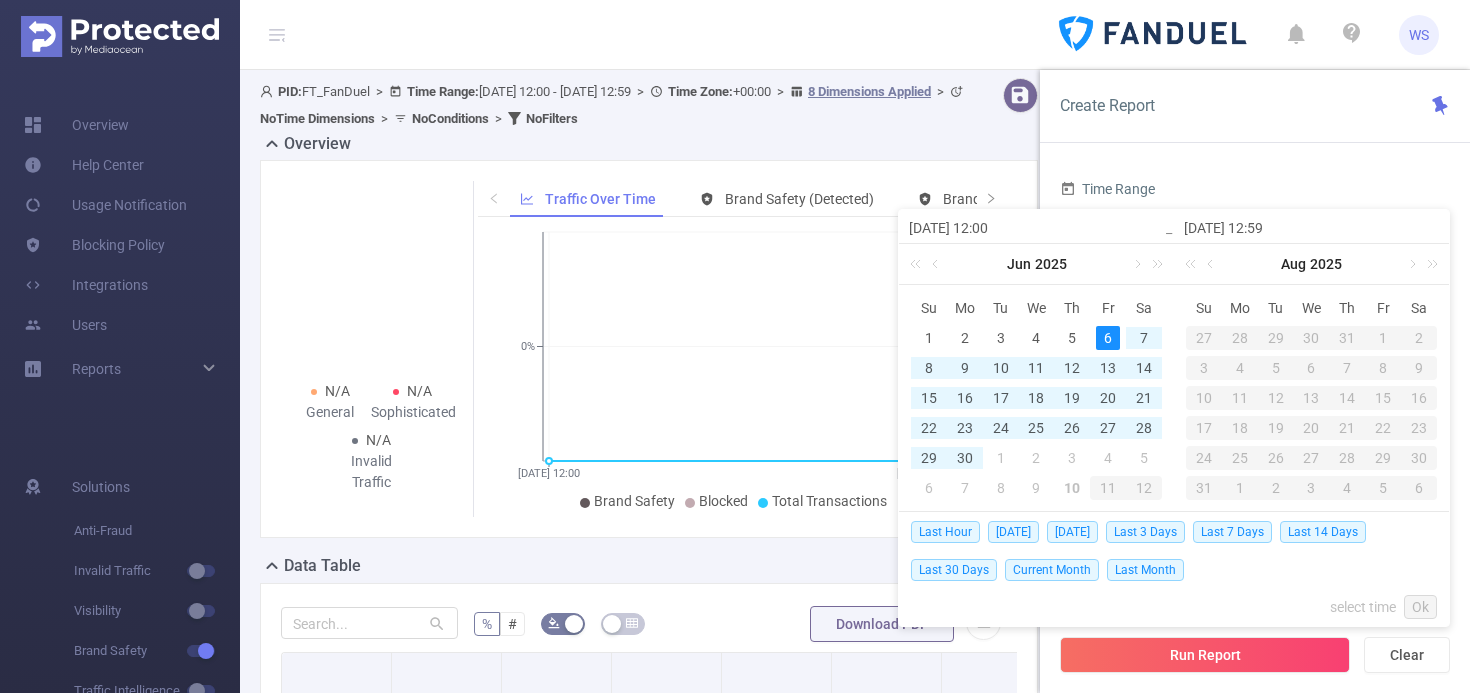 click on "6" at bounding box center [1108, 338] 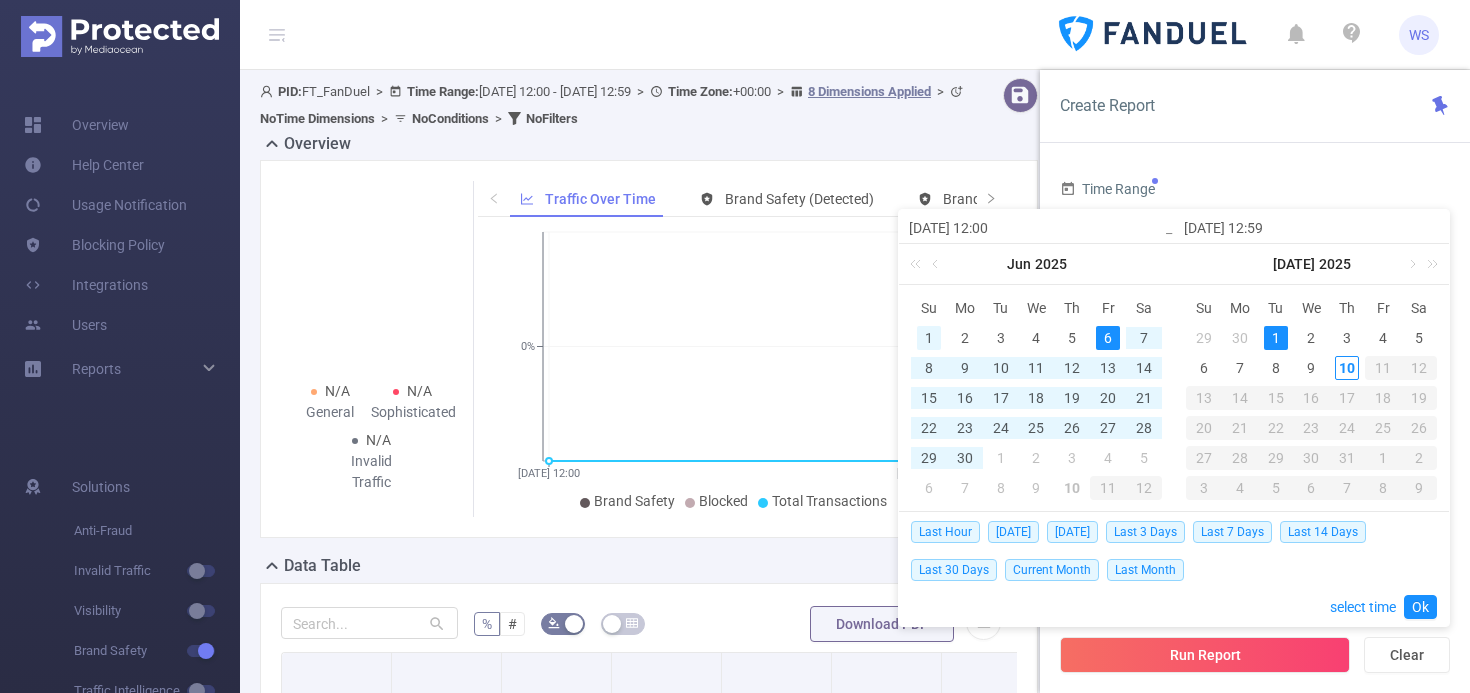 click on "1" at bounding box center (929, 338) 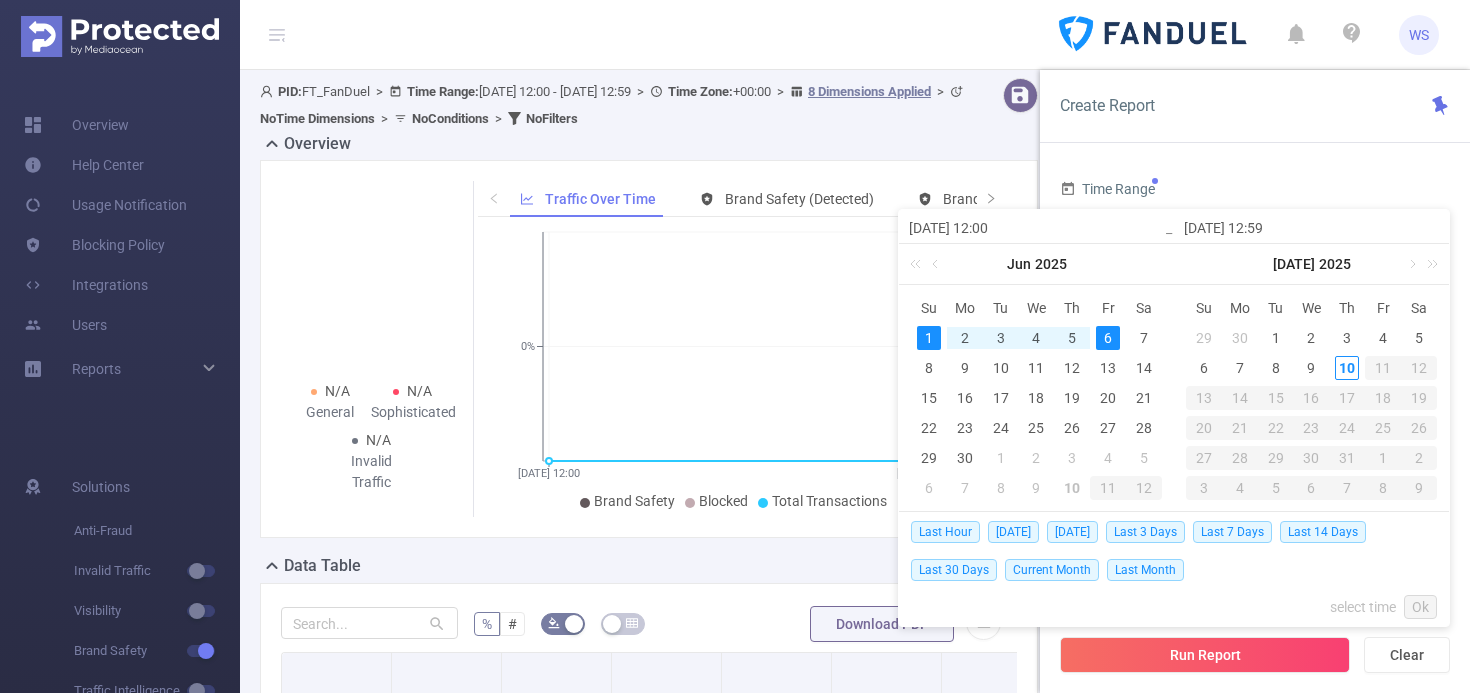 click on "6" at bounding box center [1108, 338] 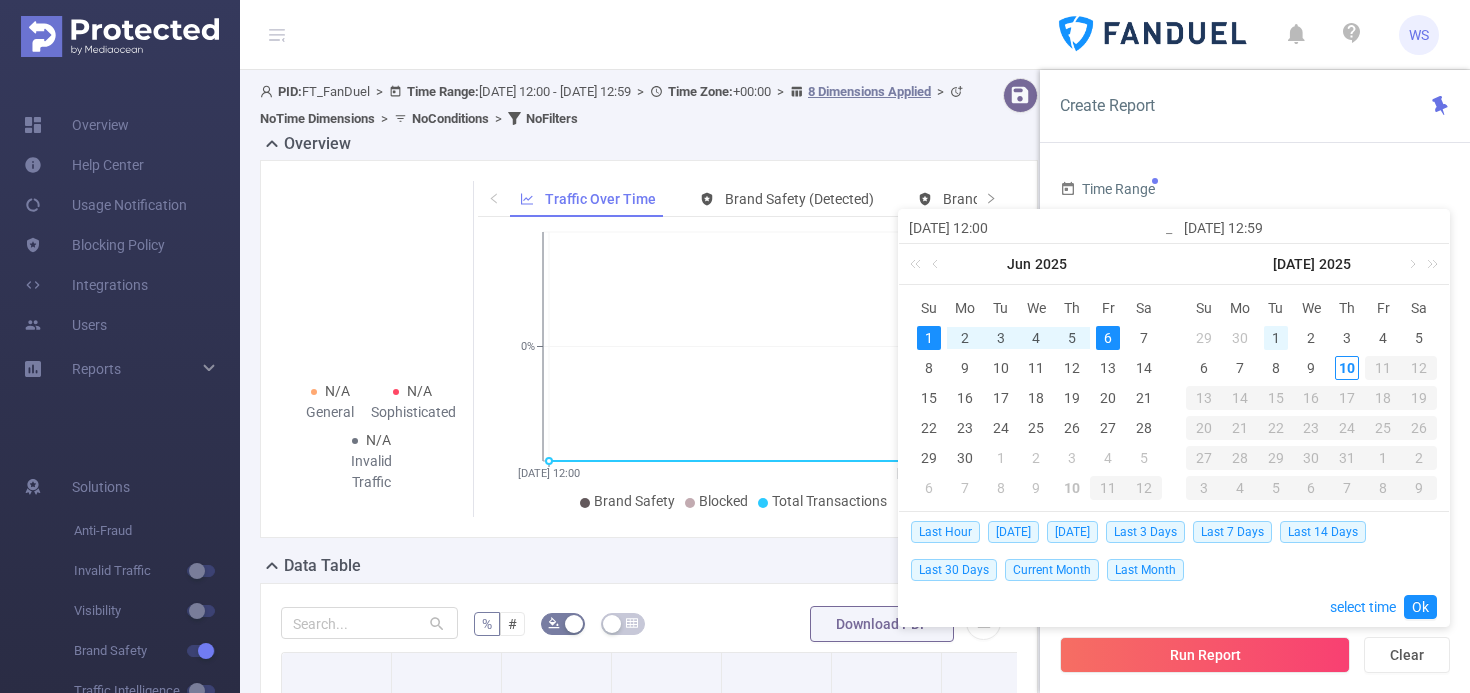 click on "1" at bounding box center [1276, 338] 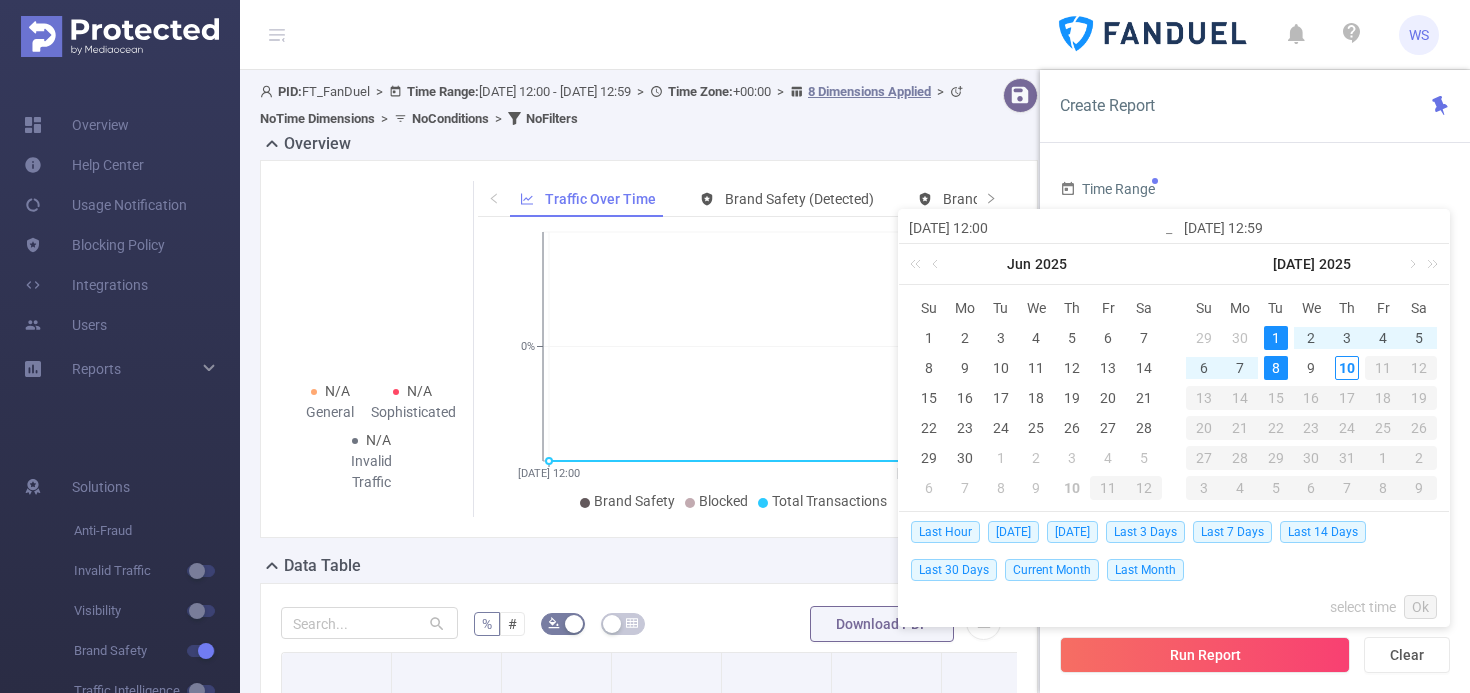 click on "8" at bounding box center (1276, 368) 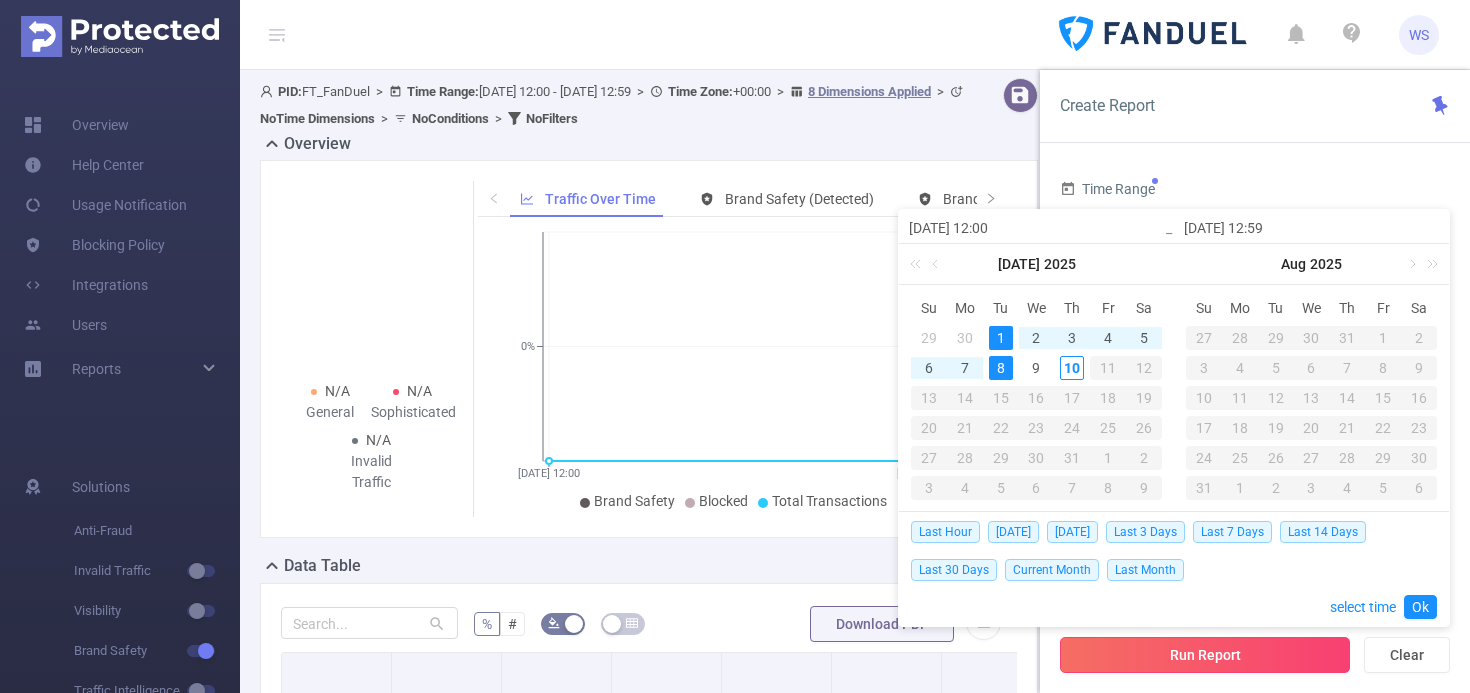 click on "Run Report" at bounding box center [1205, 655] 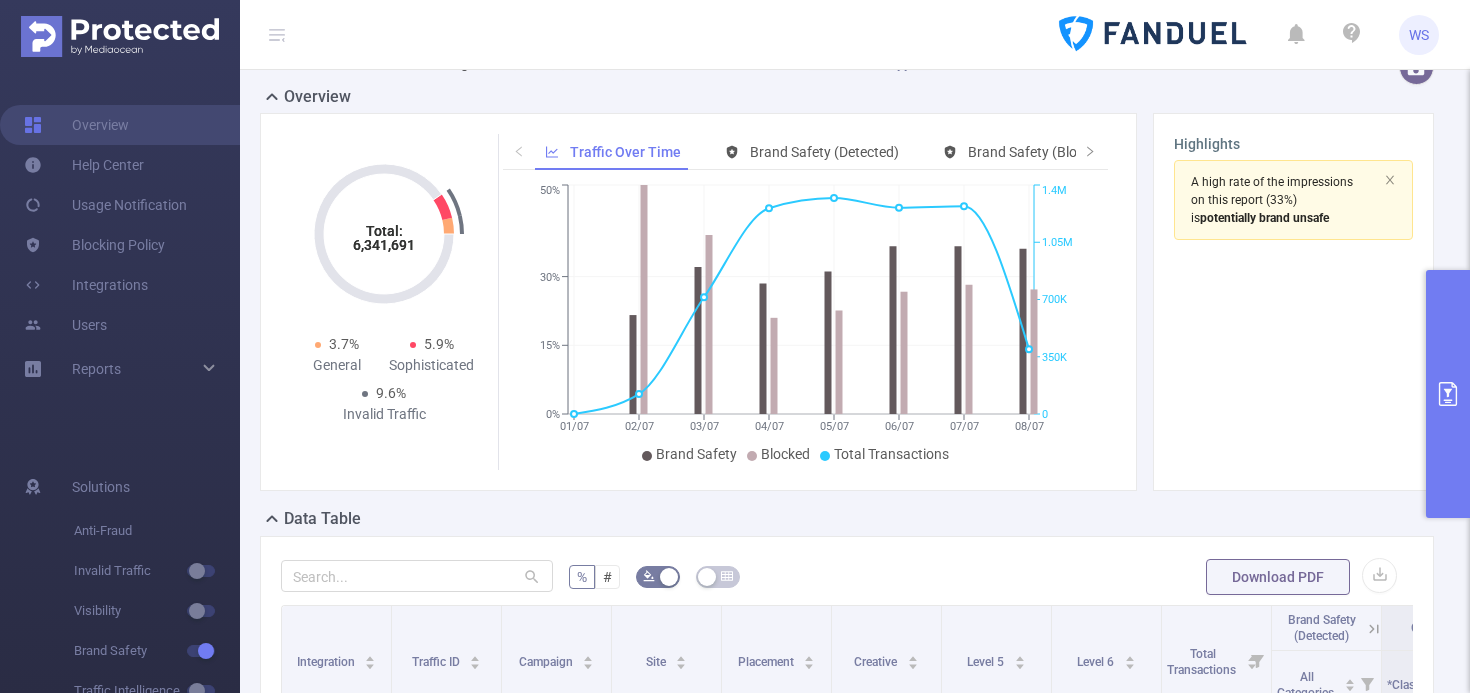 scroll, scrollTop: 57, scrollLeft: 0, axis: vertical 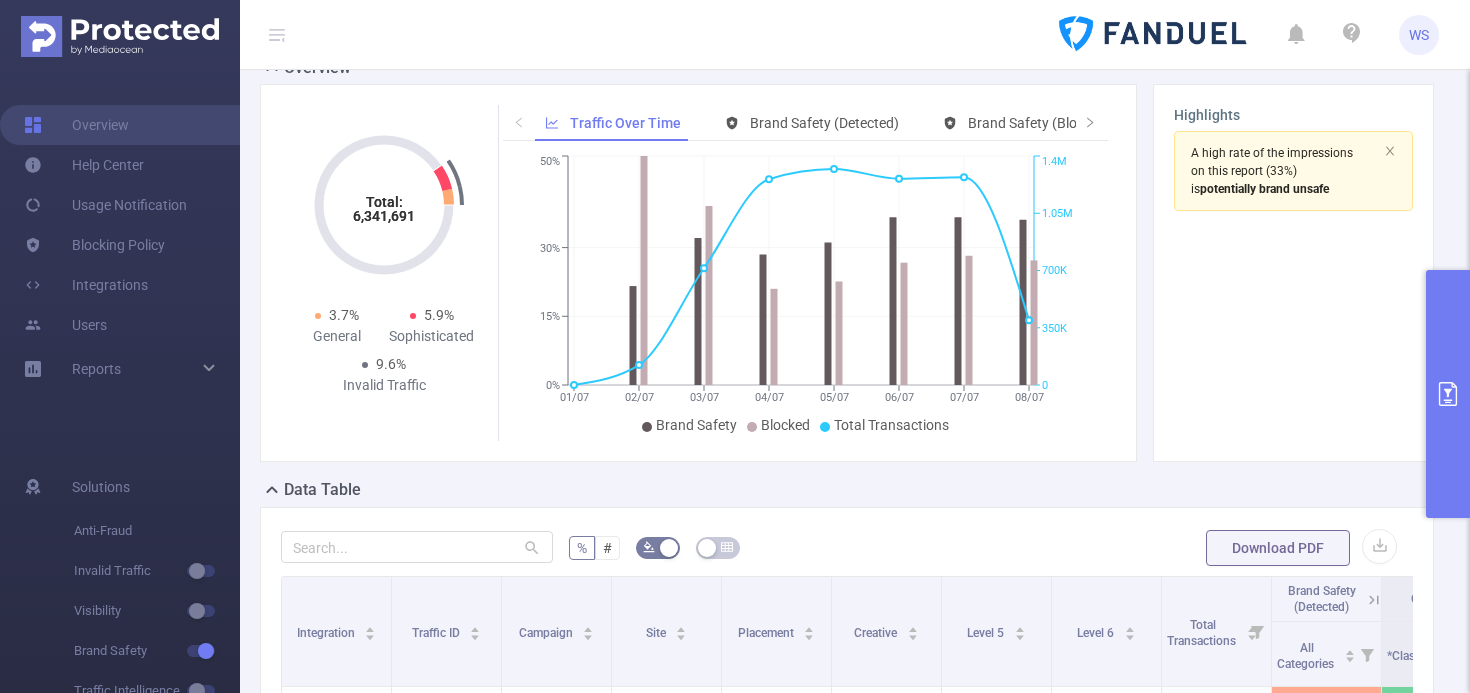 click at bounding box center (1448, 394) 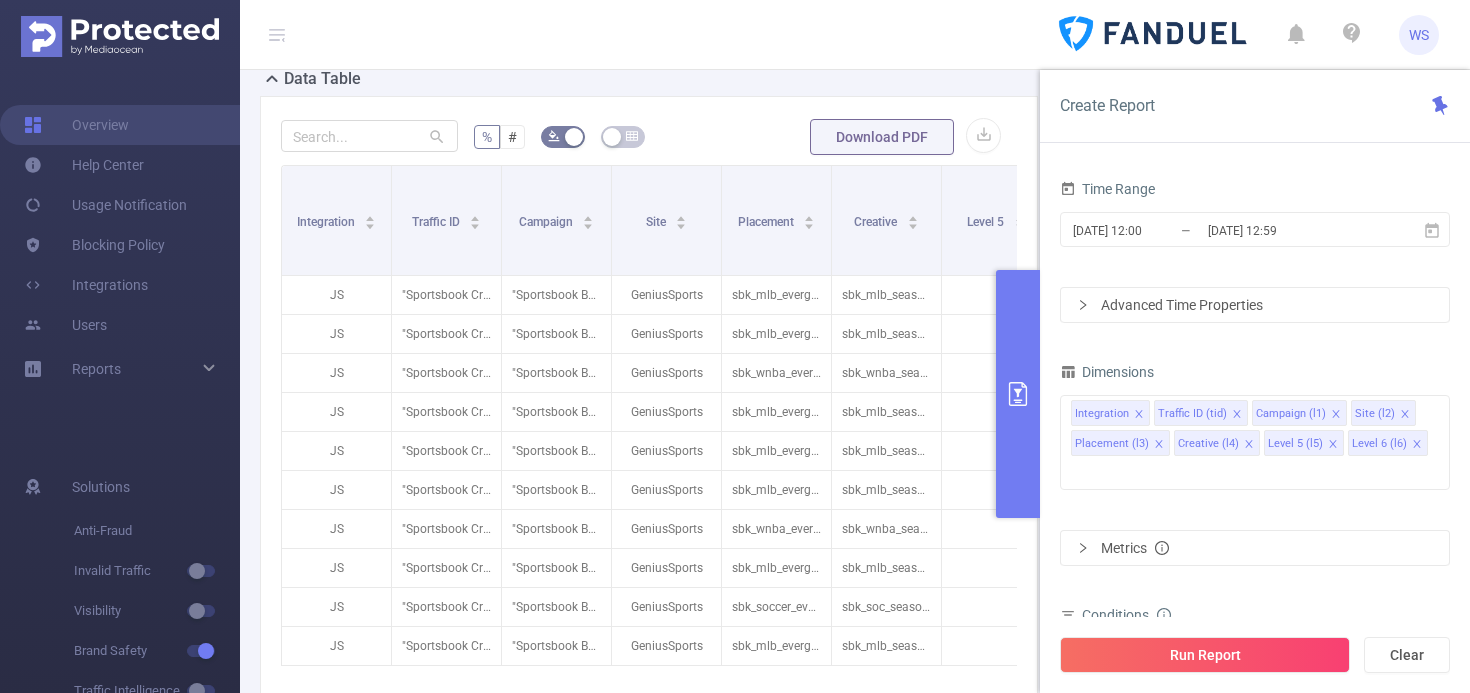 scroll, scrollTop: 636, scrollLeft: 0, axis: vertical 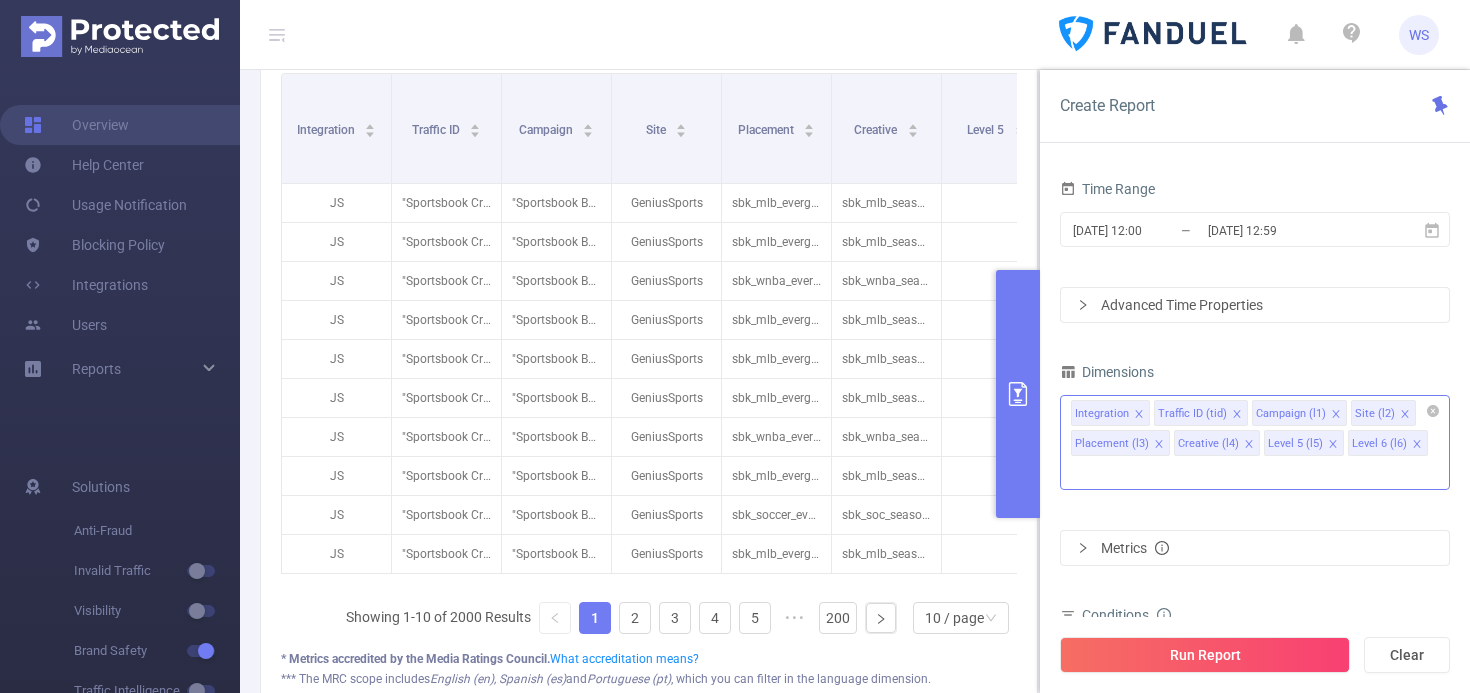 click at bounding box center (1076, 473) 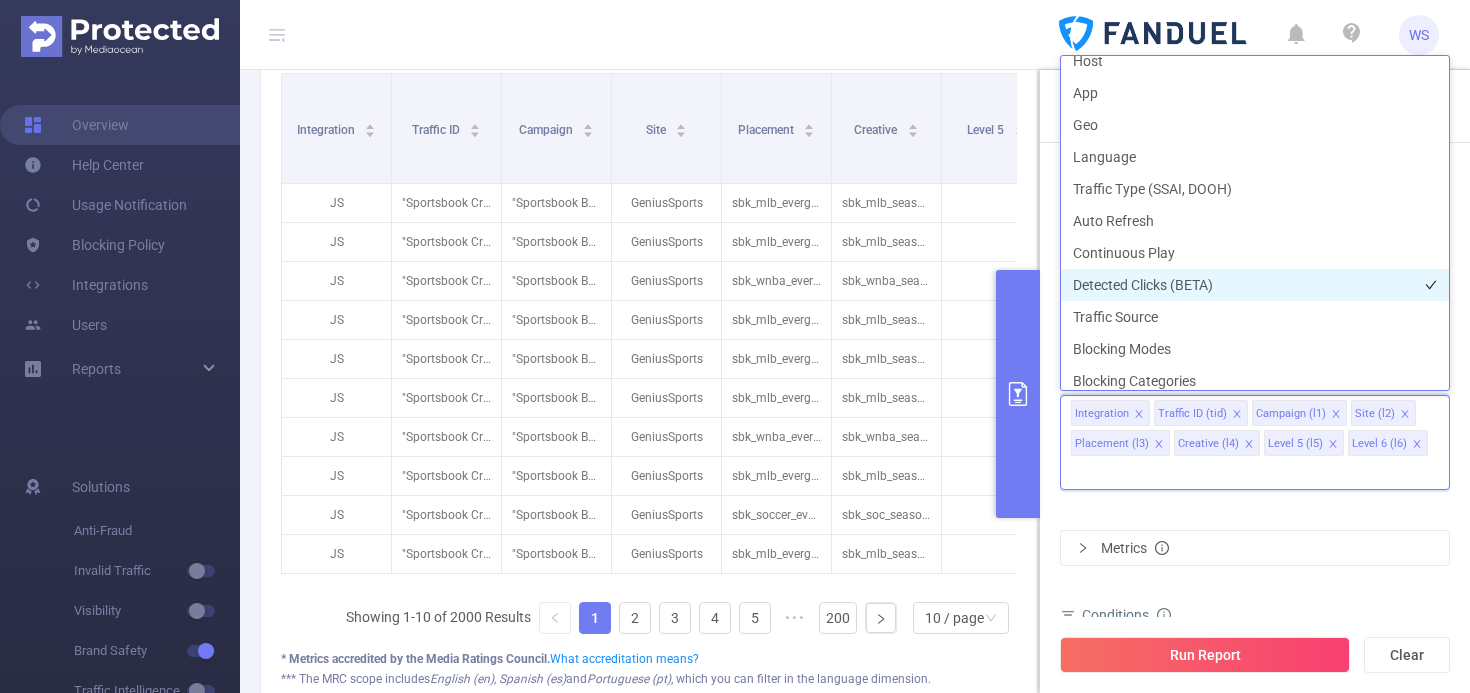 scroll, scrollTop: 400, scrollLeft: 0, axis: vertical 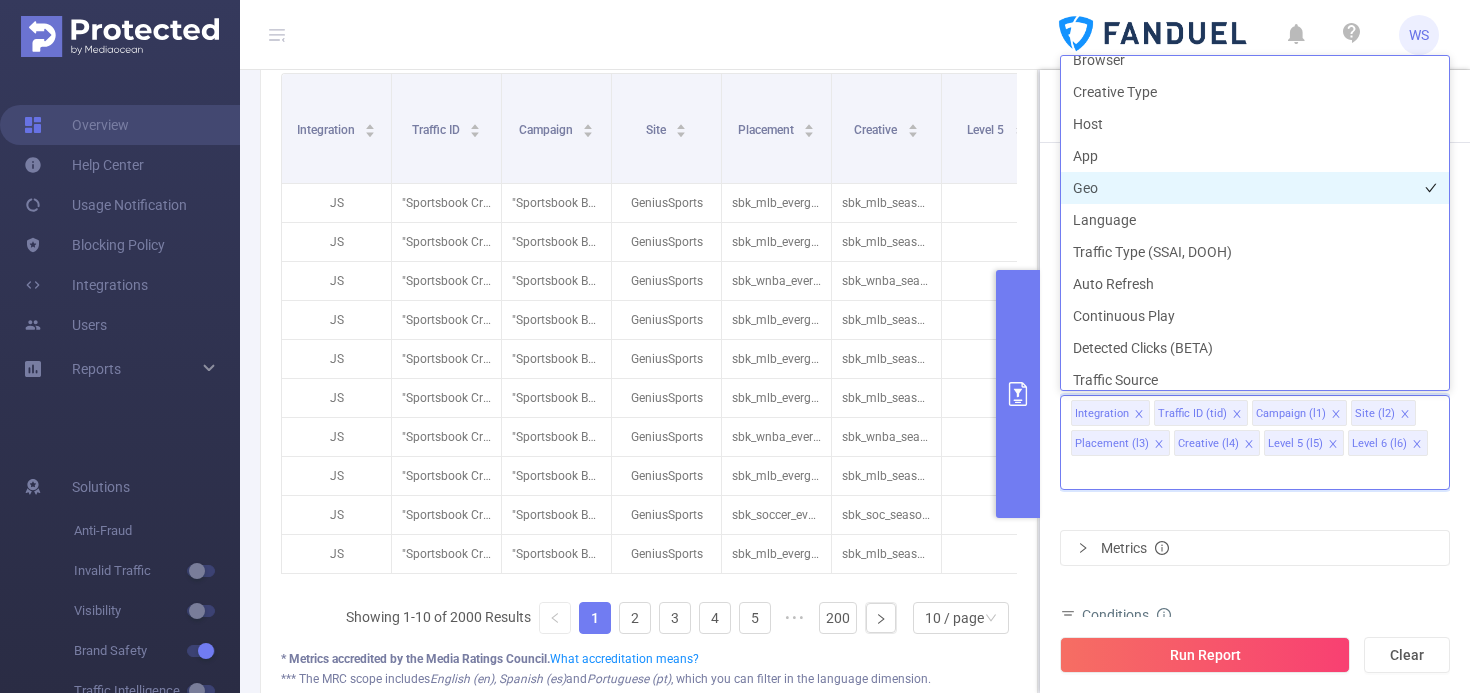 click on "Geo" at bounding box center [1255, 188] 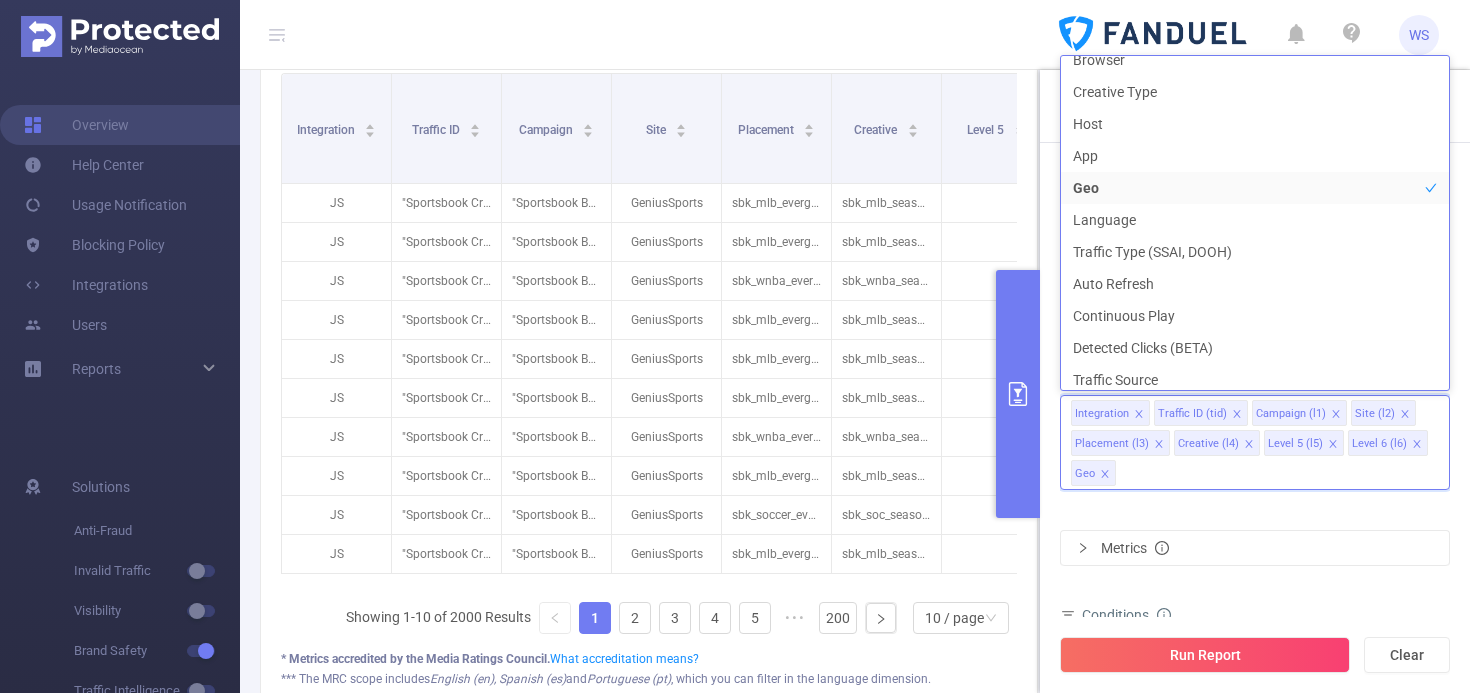 click on "Dimensions Integration Traffic ID (tid) Campaign (l1) Site (l2) Placement (l3) Creative (l4) Level 5 (l5) Level 6 (l6) Geo   Metrics    Conditions  Integration Contains   Add    Filters Total Transactions ≥ Add" at bounding box center [1255, 589] 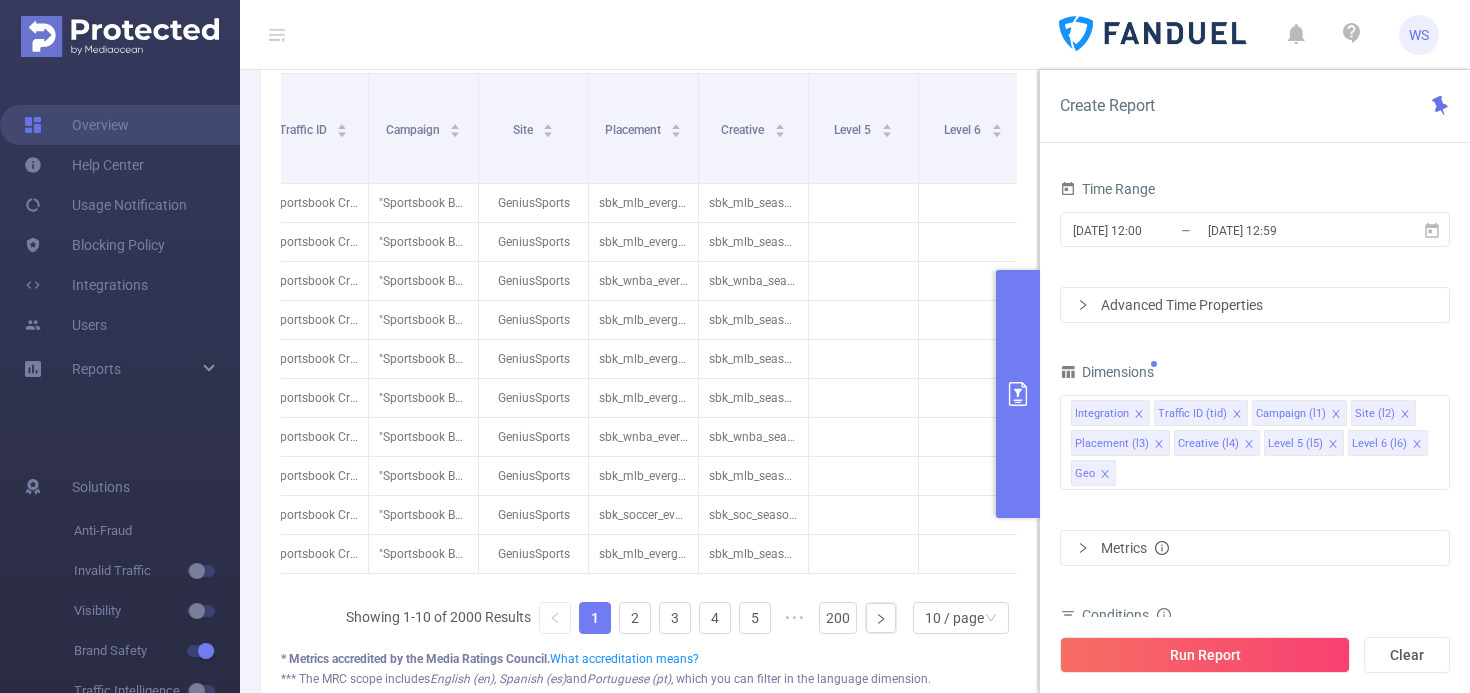 scroll, scrollTop: 0, scrollLeft: 0, axis: both 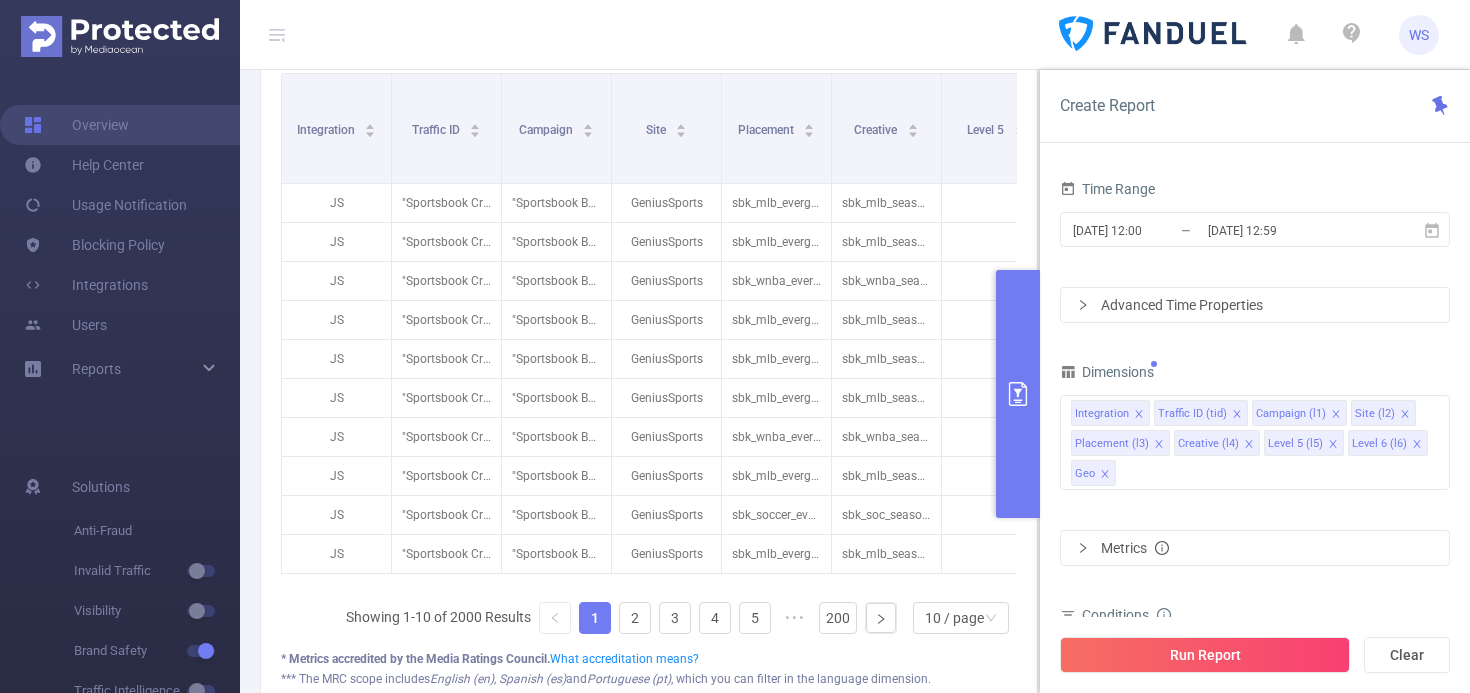 click on "Metrics" at bounding box center [1255, 548] 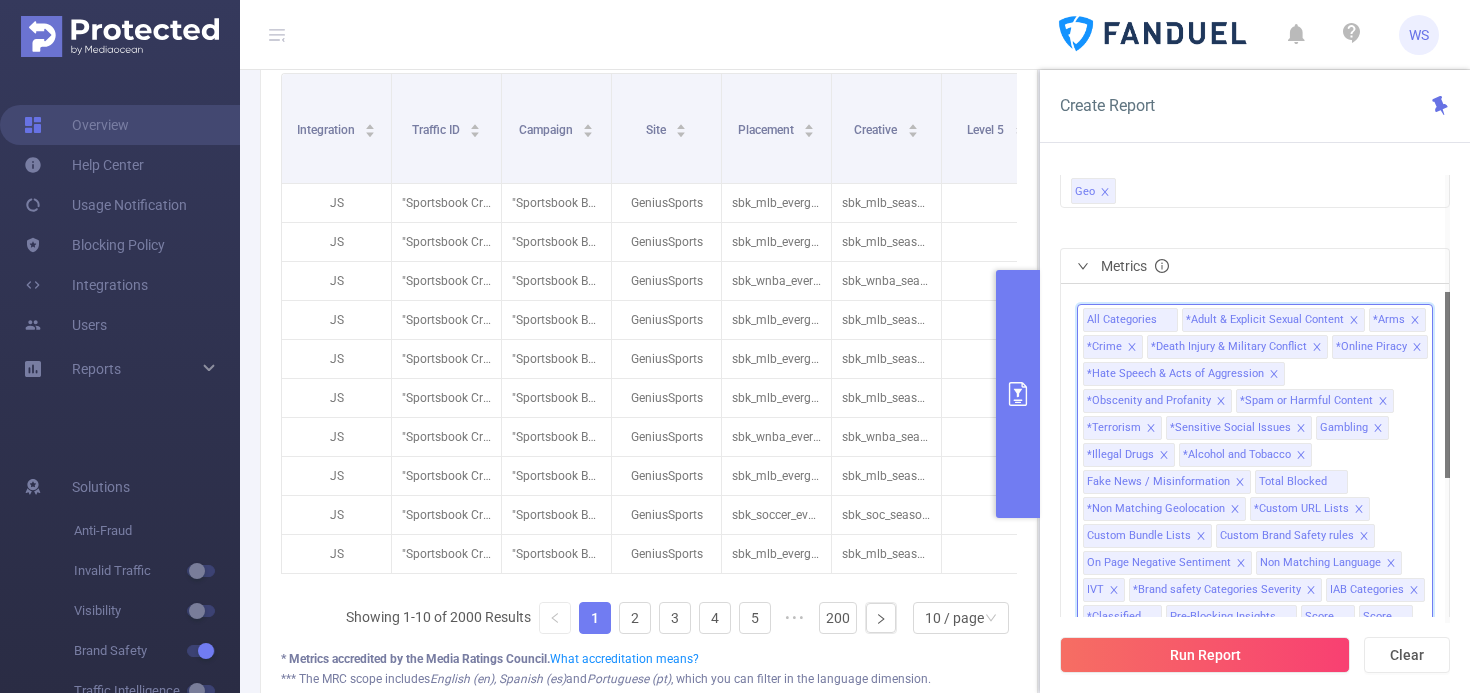 click on "All Categories *Adult & Explicit Sexual Content *Arms *Crime *Death Injury & Military Conflict *Online Piracy *Hate Speech & Acts of Aggression *Obscenity and Profanity *Spam or Harmful Content *Terrorism *Sensitive Social Issues Gambling *Illegal Drugs *Alcohol and Tobacco Fake News / Misinformation Total Blocked *Non Matching Geolocation *Custom URL Lists Custom Bundle Lists Custom Brand Safety rules On Page Negative Sentiment Non Matching Language IVT *Brand safety Categories Severity IAB Categories *Classified Pre-Blocking Insights Score Score Score" at bounding box center [1255, 482] 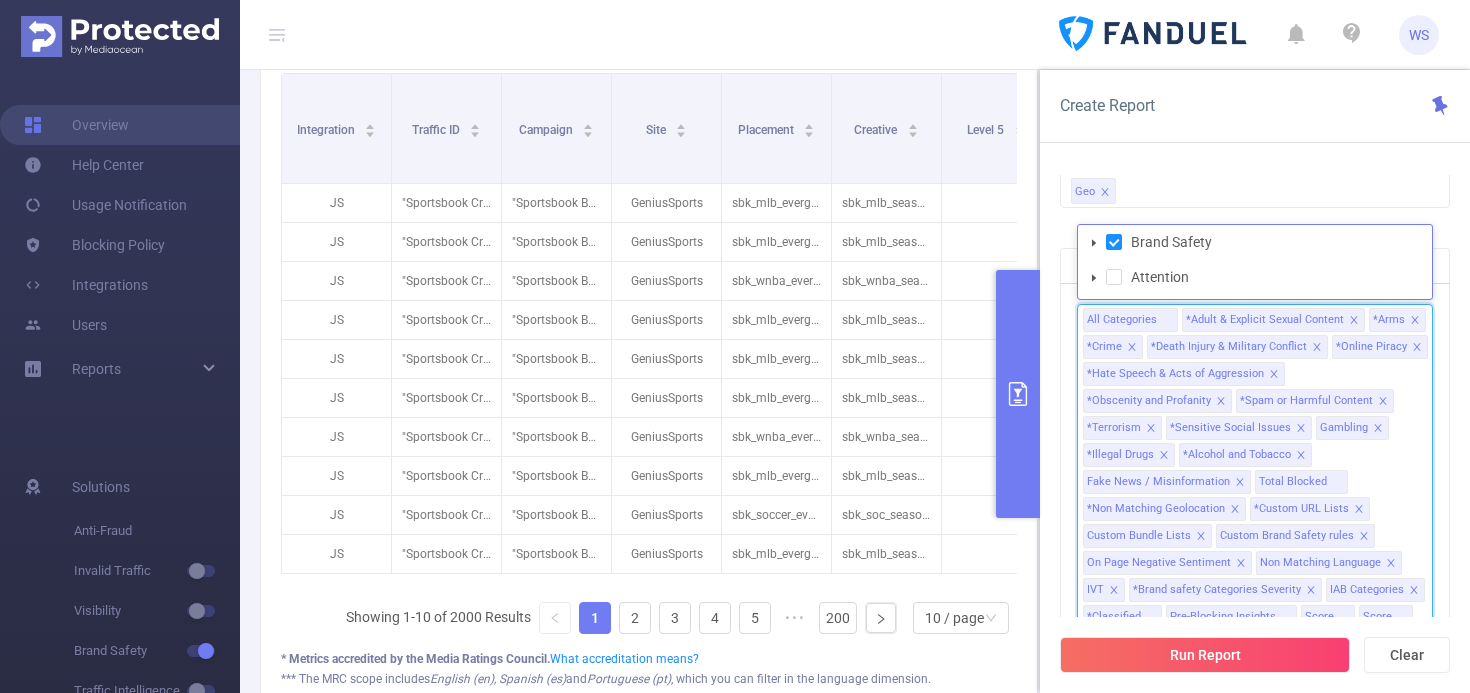 click 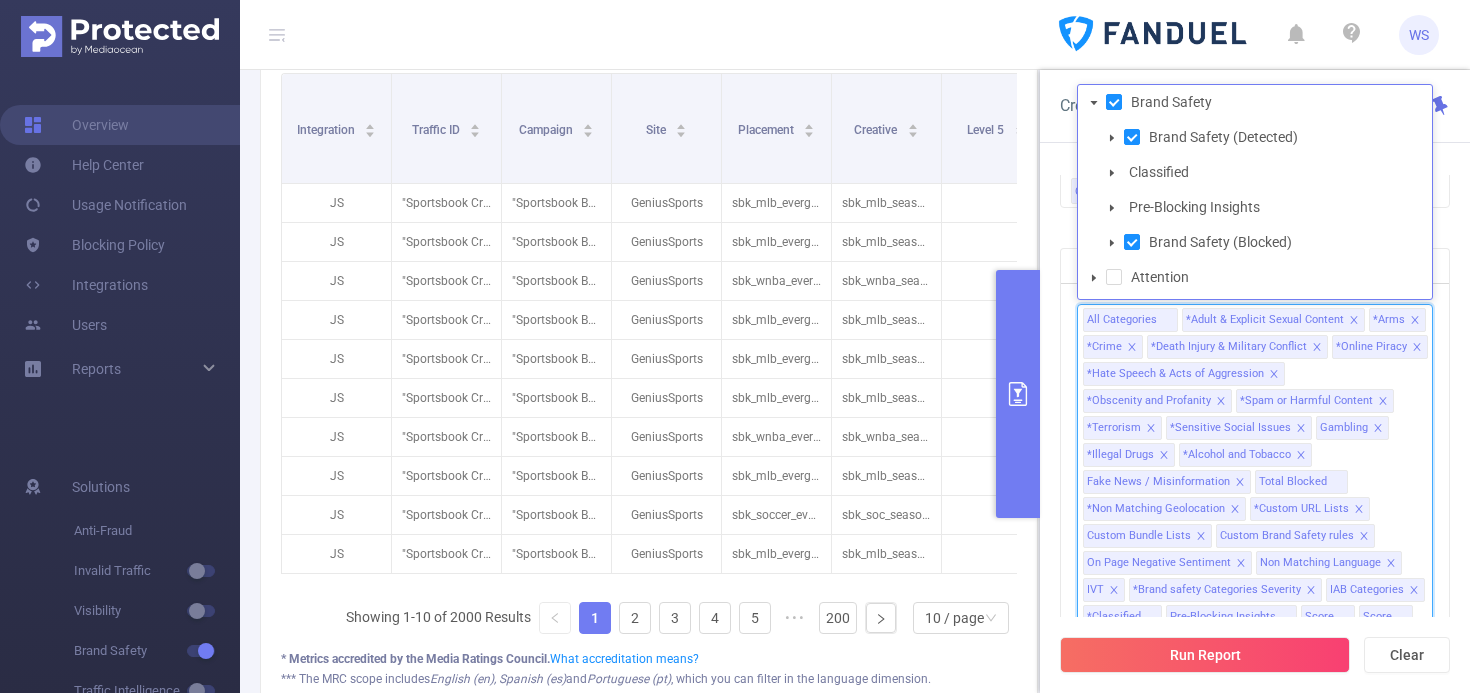 click 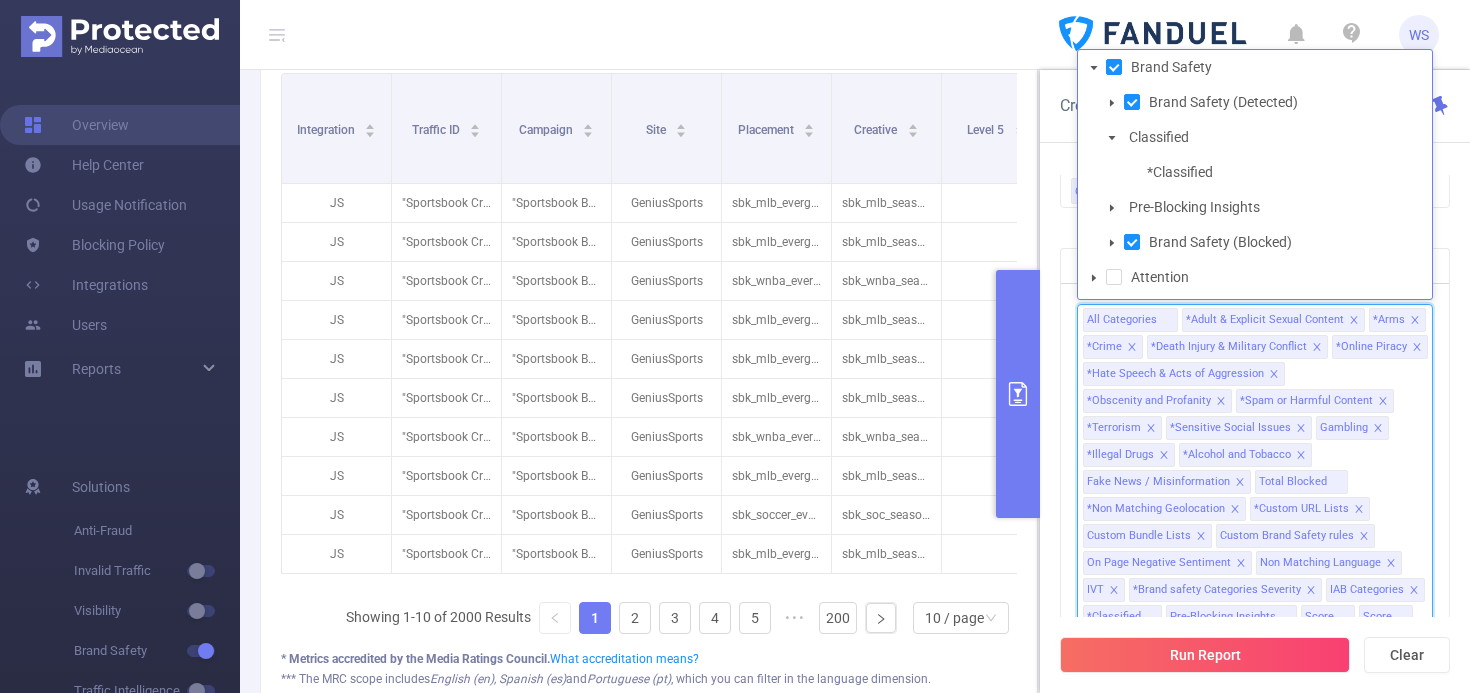click 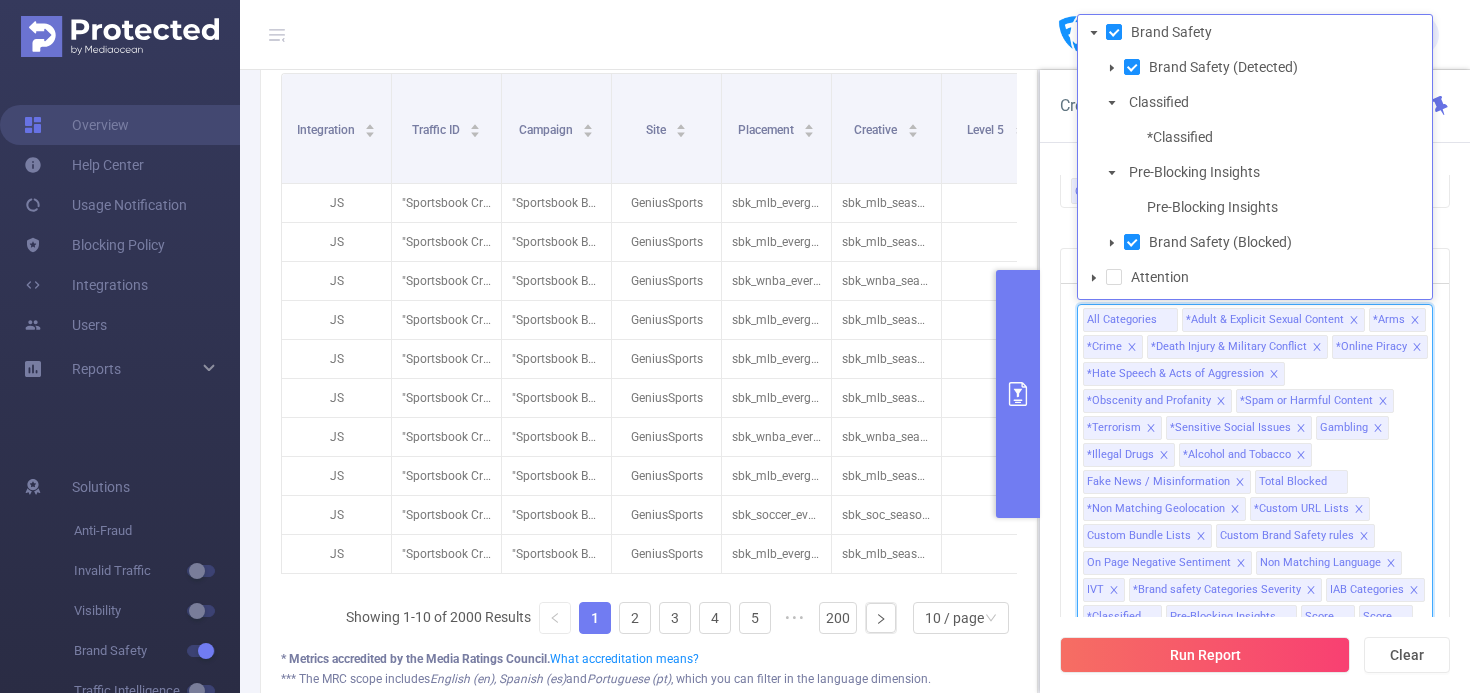 click on "Brand Safety (Detected)" at bounding box center (1264, 67) 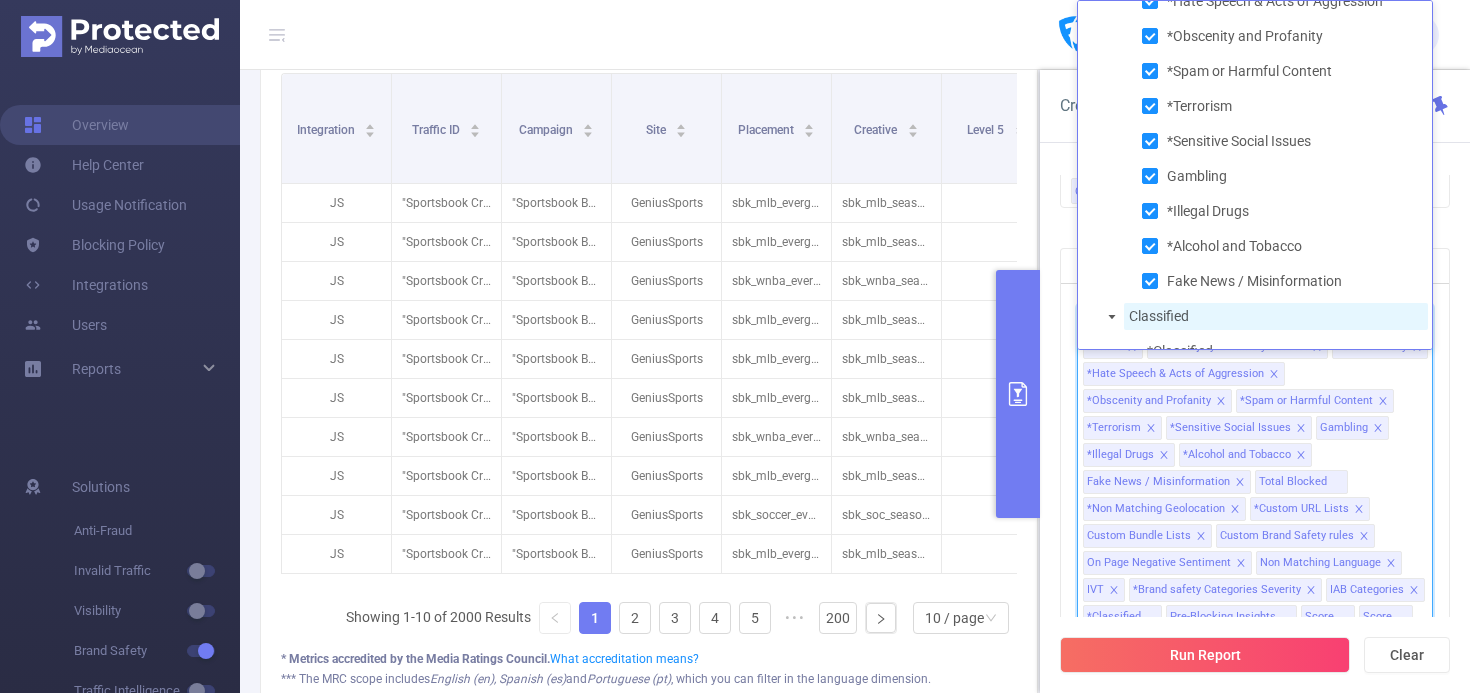scroll, scrollTop: 461, scrollLeft: 0, axis: vertical 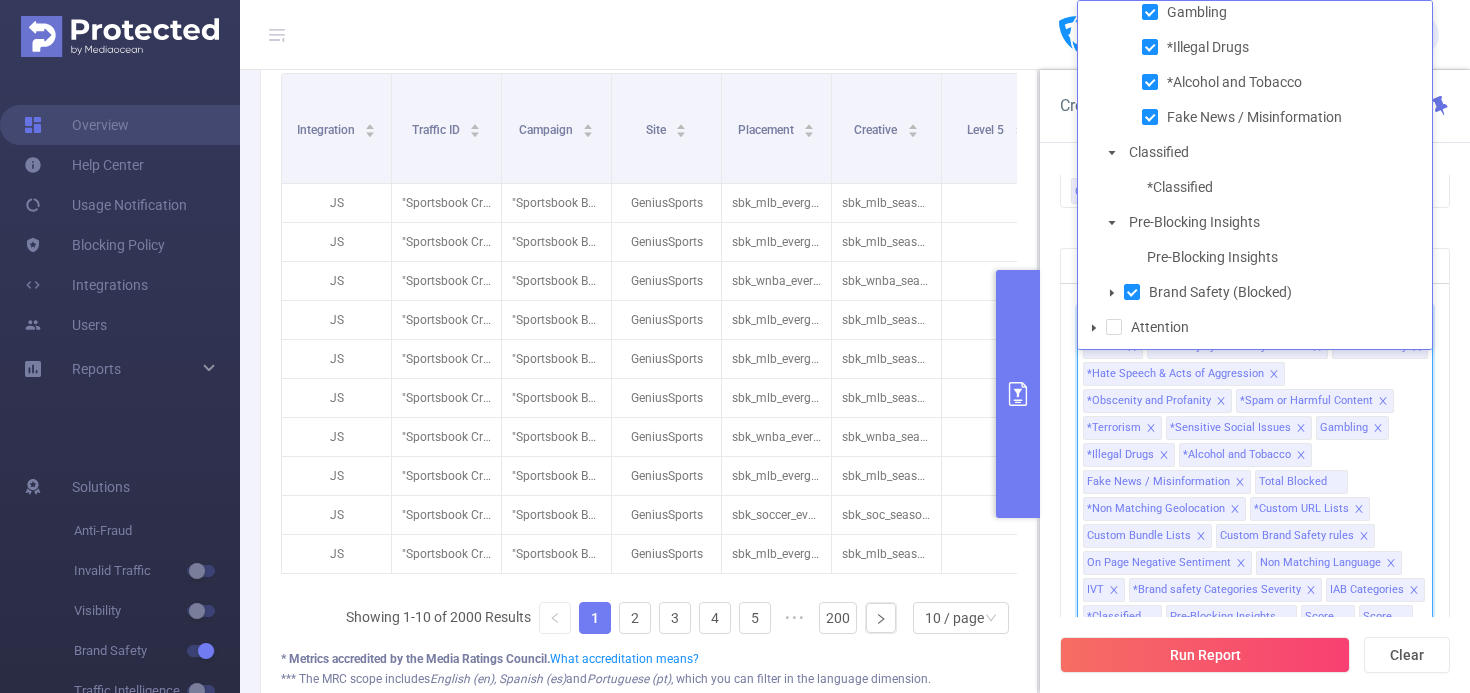 click 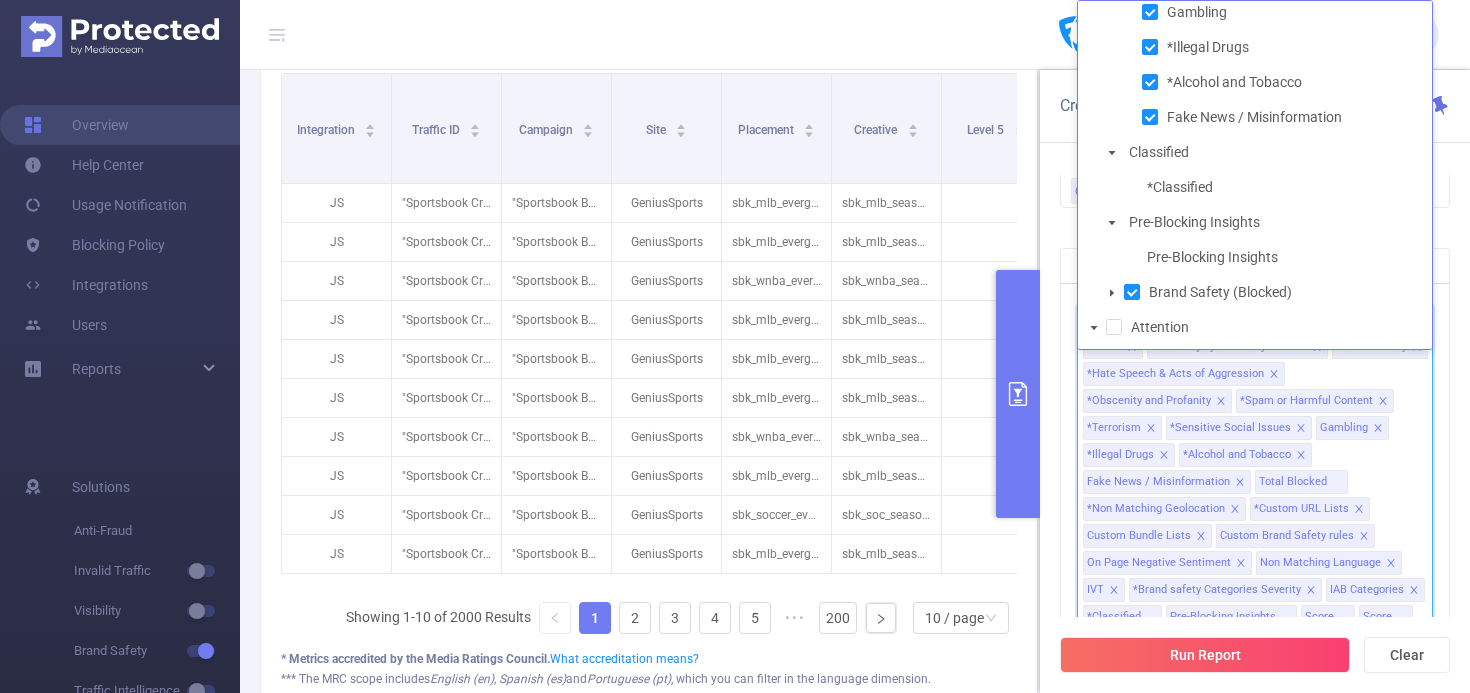 scroll, scrollTop: 566, scrollLeft: 0, axis: vertical 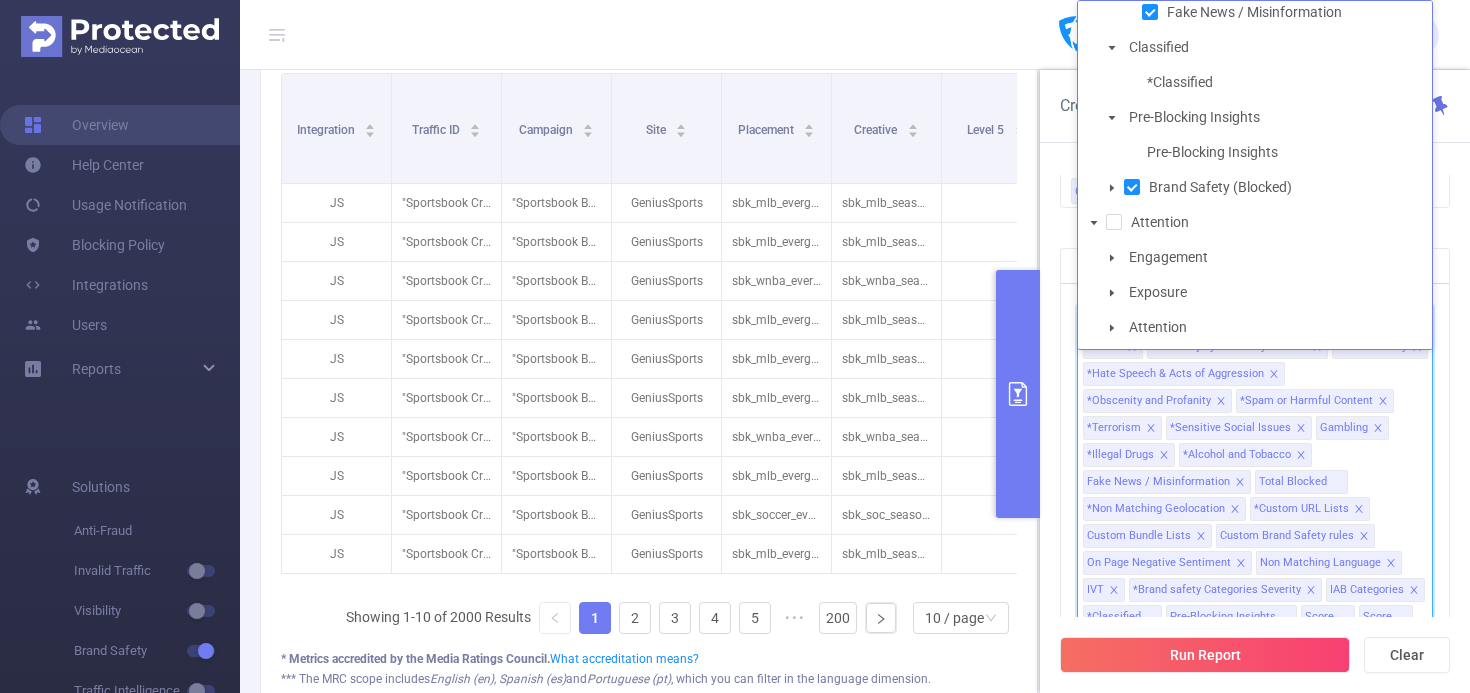 click at bounding box center (1094, 223) 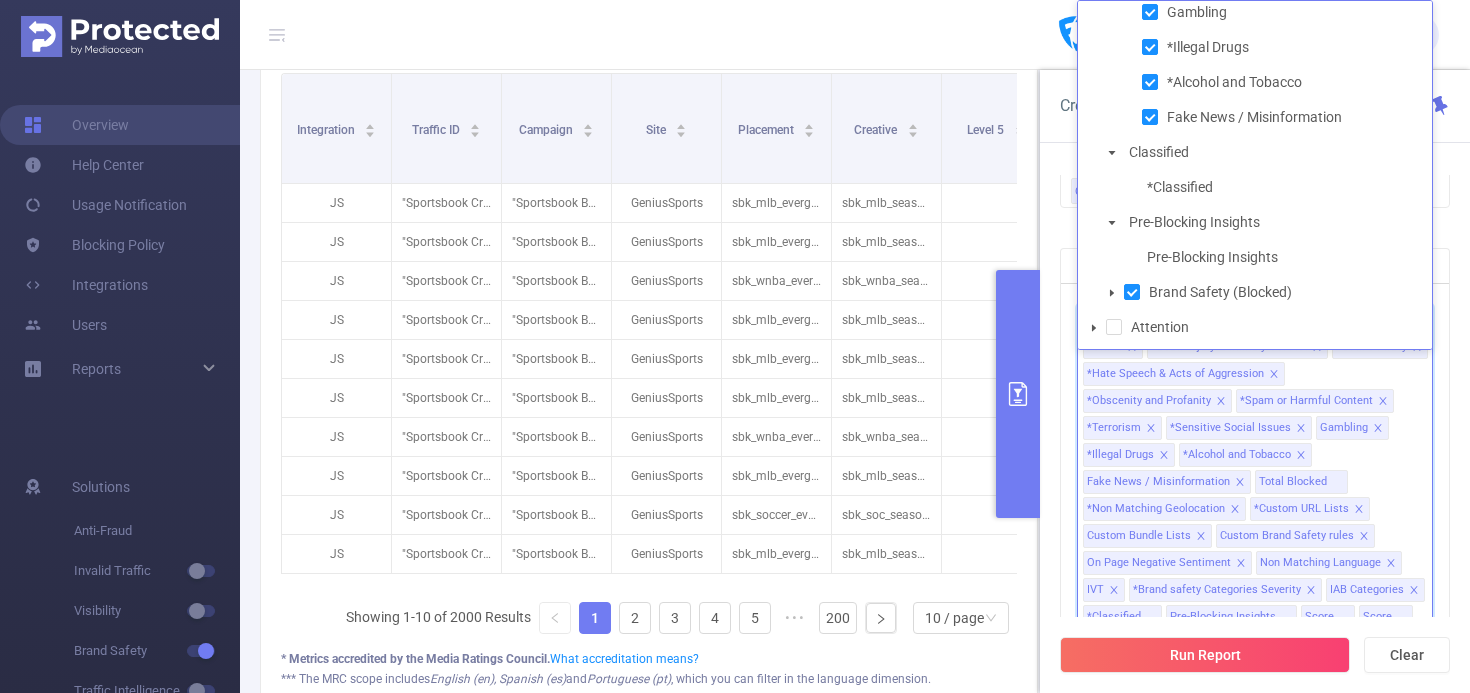 click on "All Categories *Adult & Explicit Sexual Content *Arms *Crime *Death Injury & Military Conflict *Online Piracy *Hate Speech & Acts of Aggression *Obscenity and Profanity *Spam or Harmful Content *Terrorism *Sensitive Social Issues Gambling *Illegal Drugs *Alcohol and Tobacco Fake News / Misinformation Total Blocked *Non Matching Geolocation *Custom URL Lists Custom Bundle Lists Custom Brand Safety rules On Page Negative Sentiment Non Matching Language IVT *Brand safety Categories Severity IAB Categories *Classified Pre-Blocking Insights Score Score Score" at bounding box center (1255, 482) 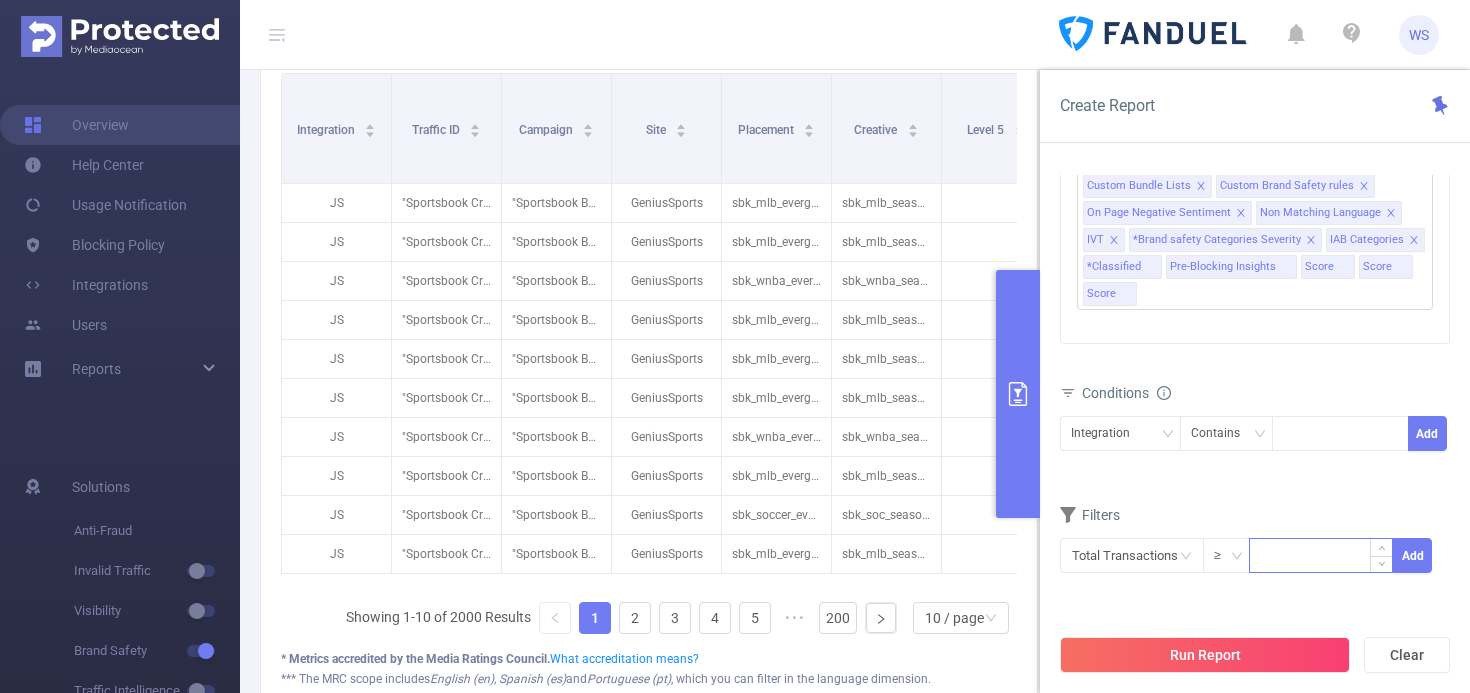 click at bounding box center [1321, 554] 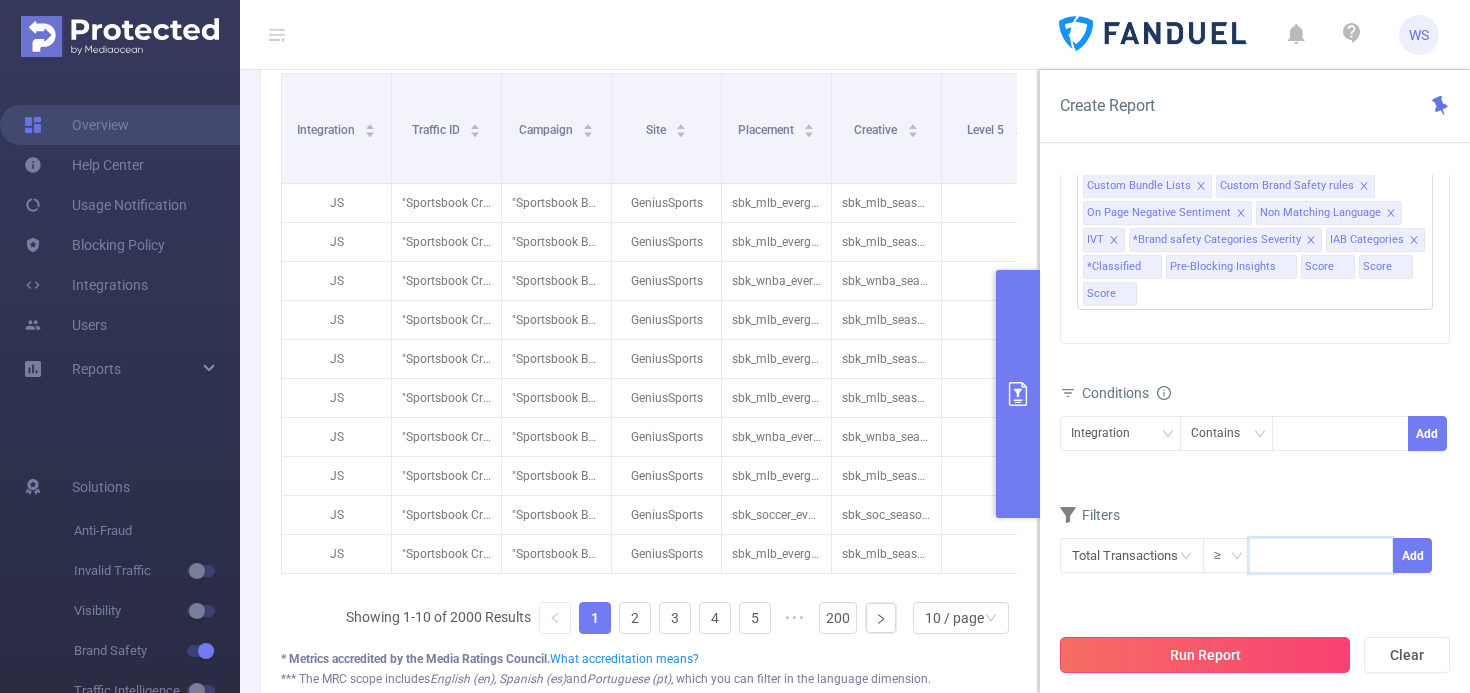 click on "Run Report" at bounding box center [1205, 655] 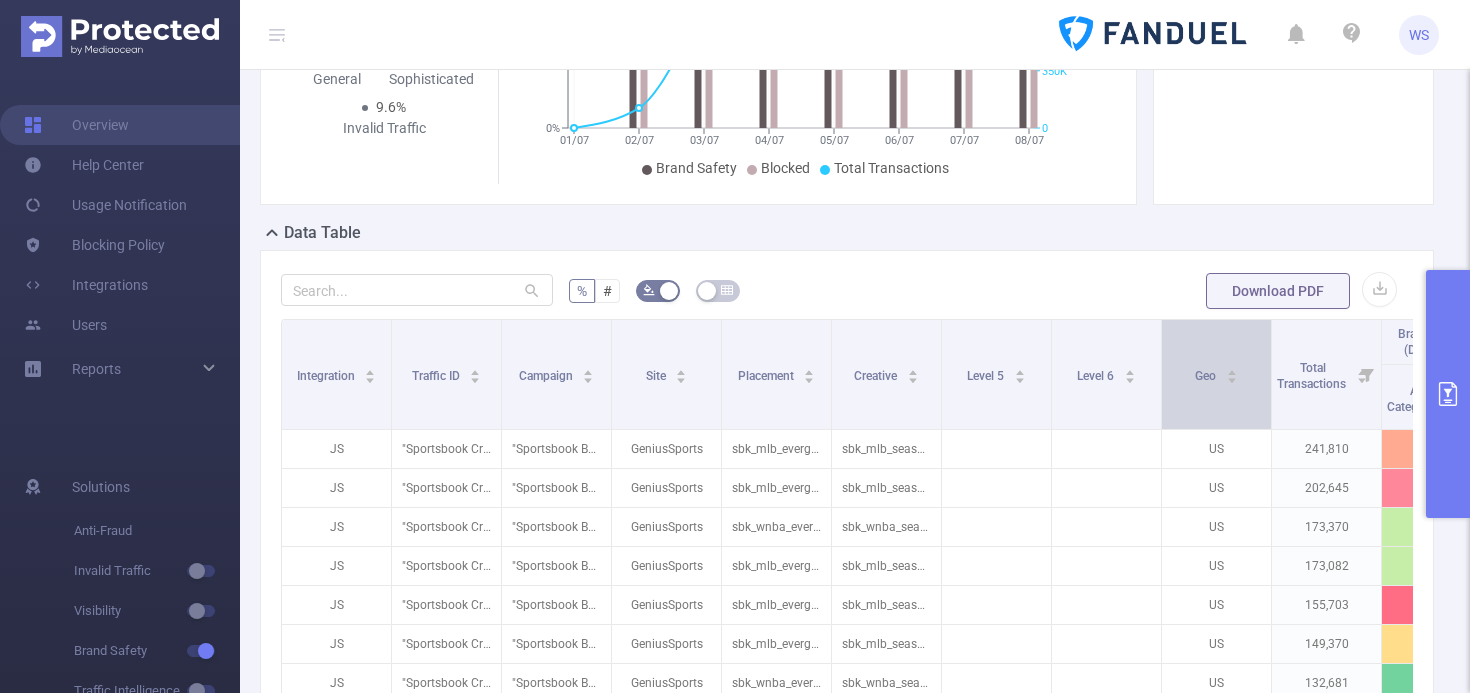 click 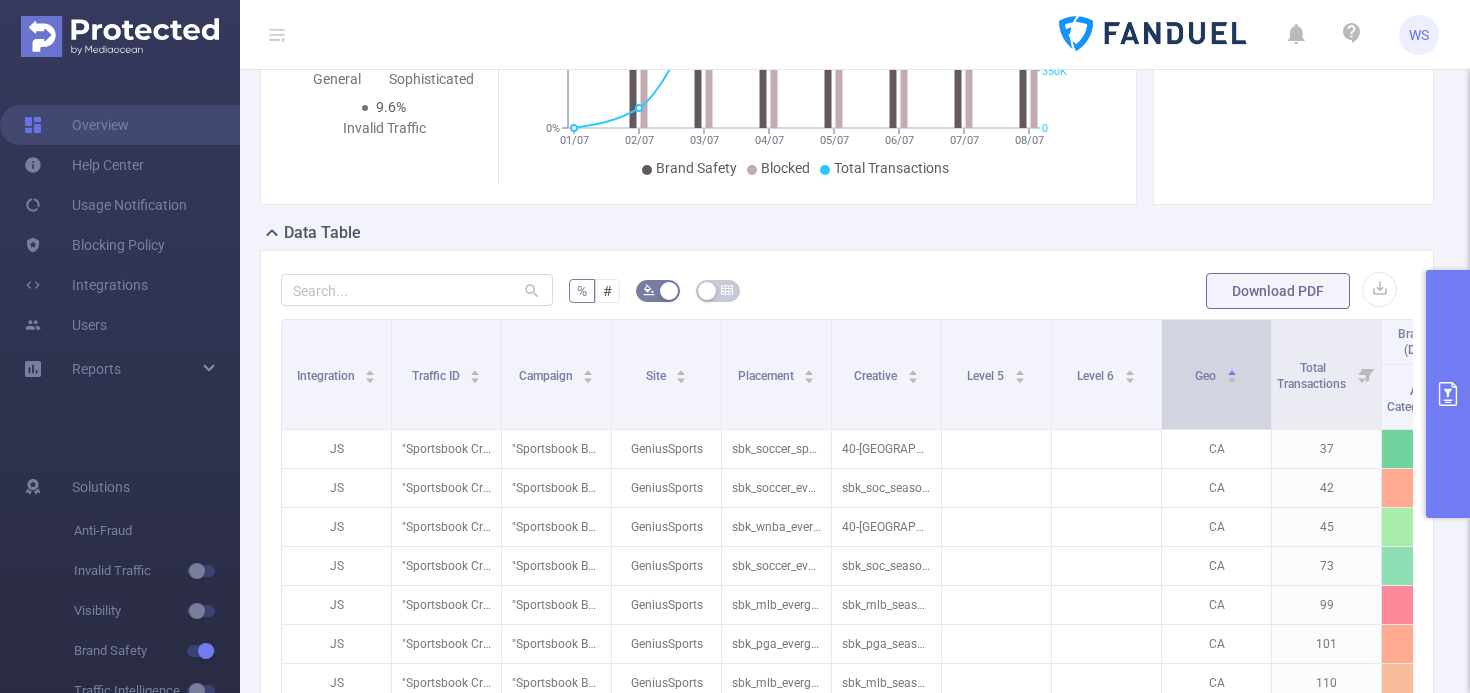 click 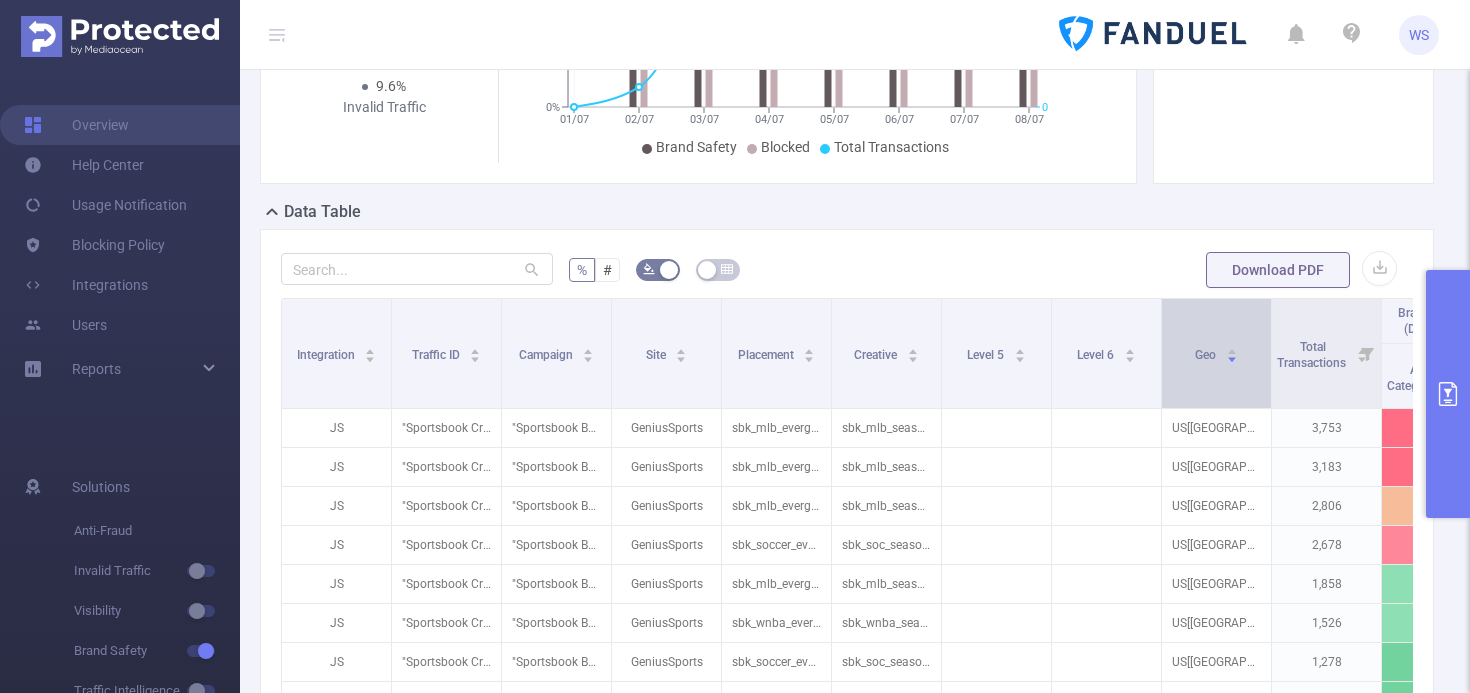 scroll, scrollTop: 612, scrollLeft: 0, axis: vertical 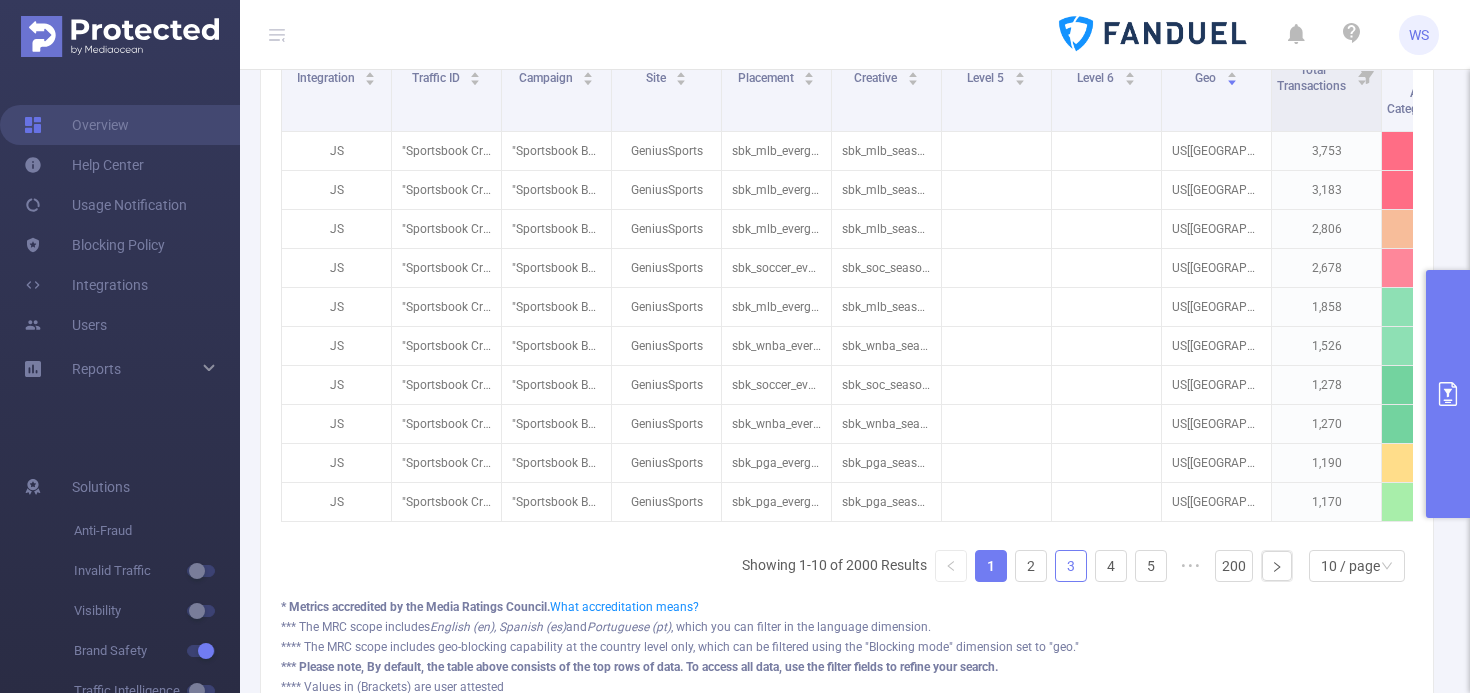 click on "3" at bounding box center [1071, 566] 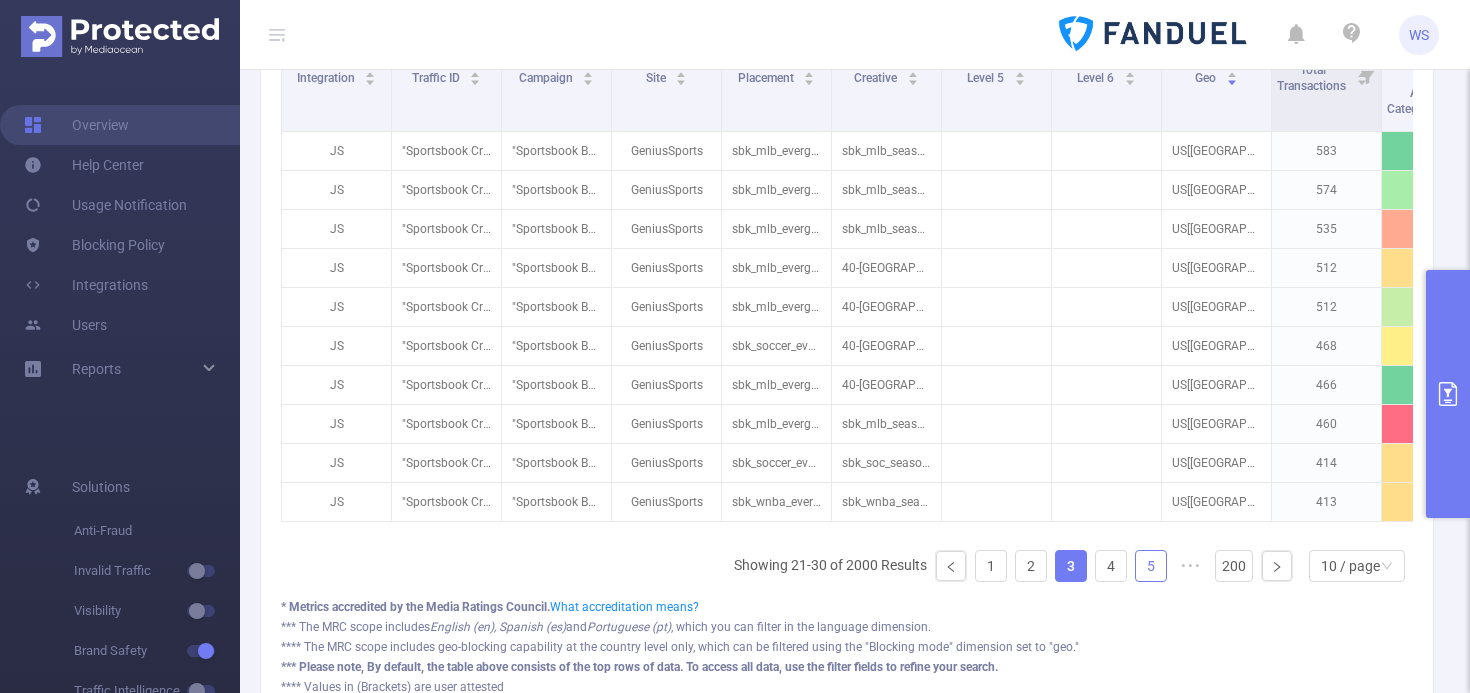 click on "5" at bounding box center (1151, 566) 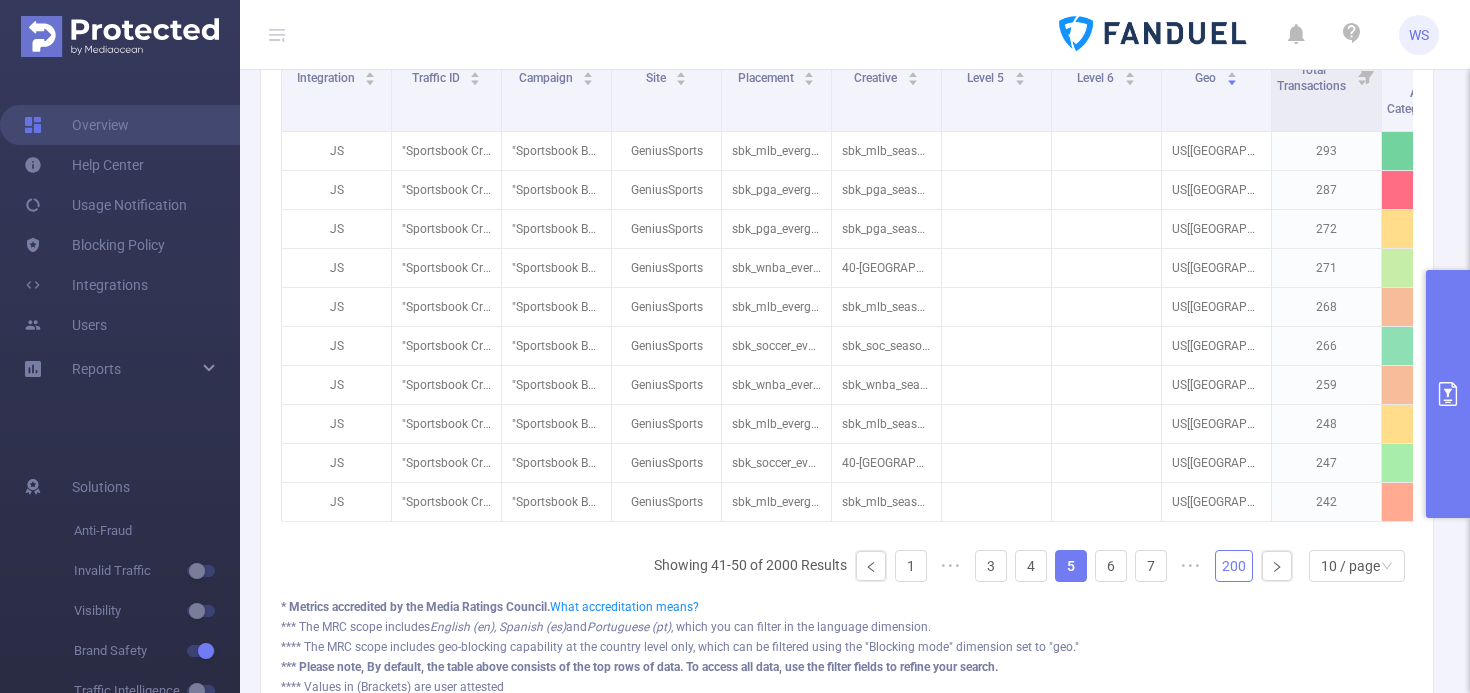 click on "200" at bounding box center [1234, 566] 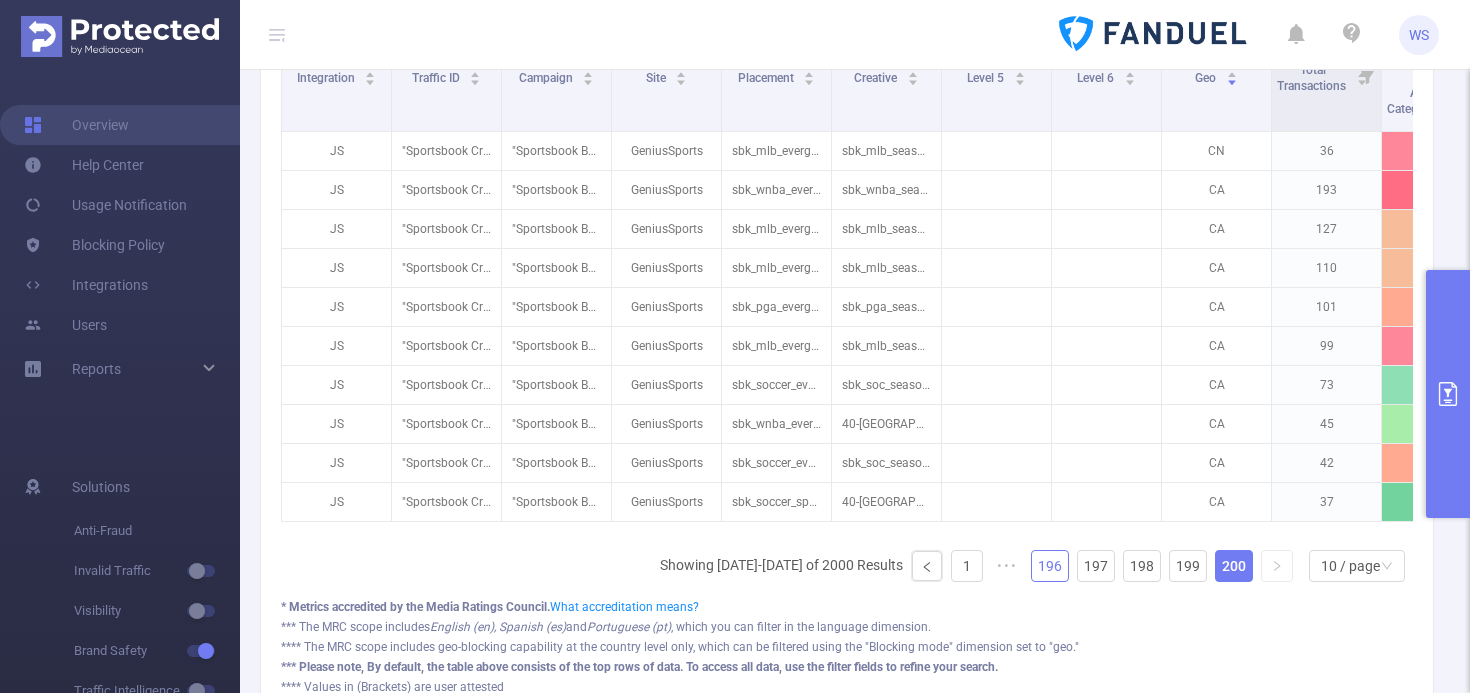 click on "196" at bounding box center (1050, 566) 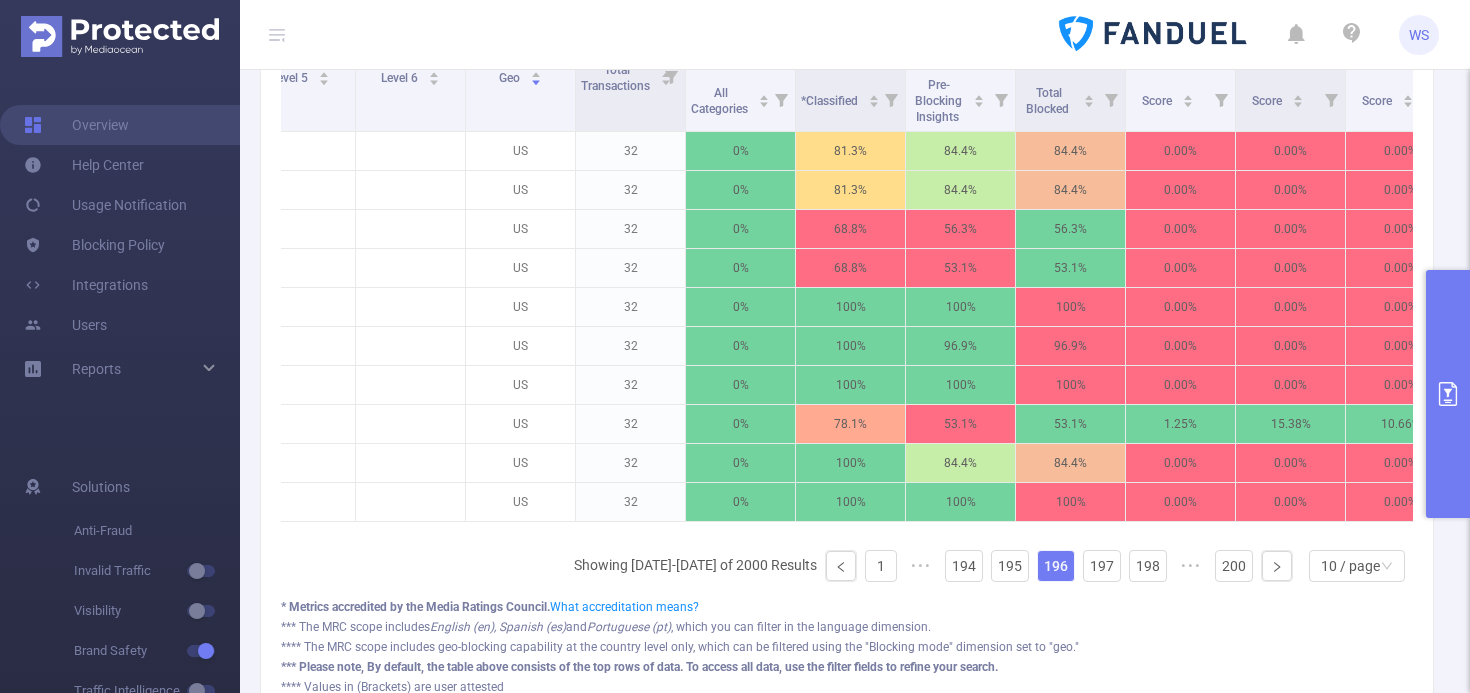 scroll, scrollTop: 0, scrollLeft: 758, axis: horizontal 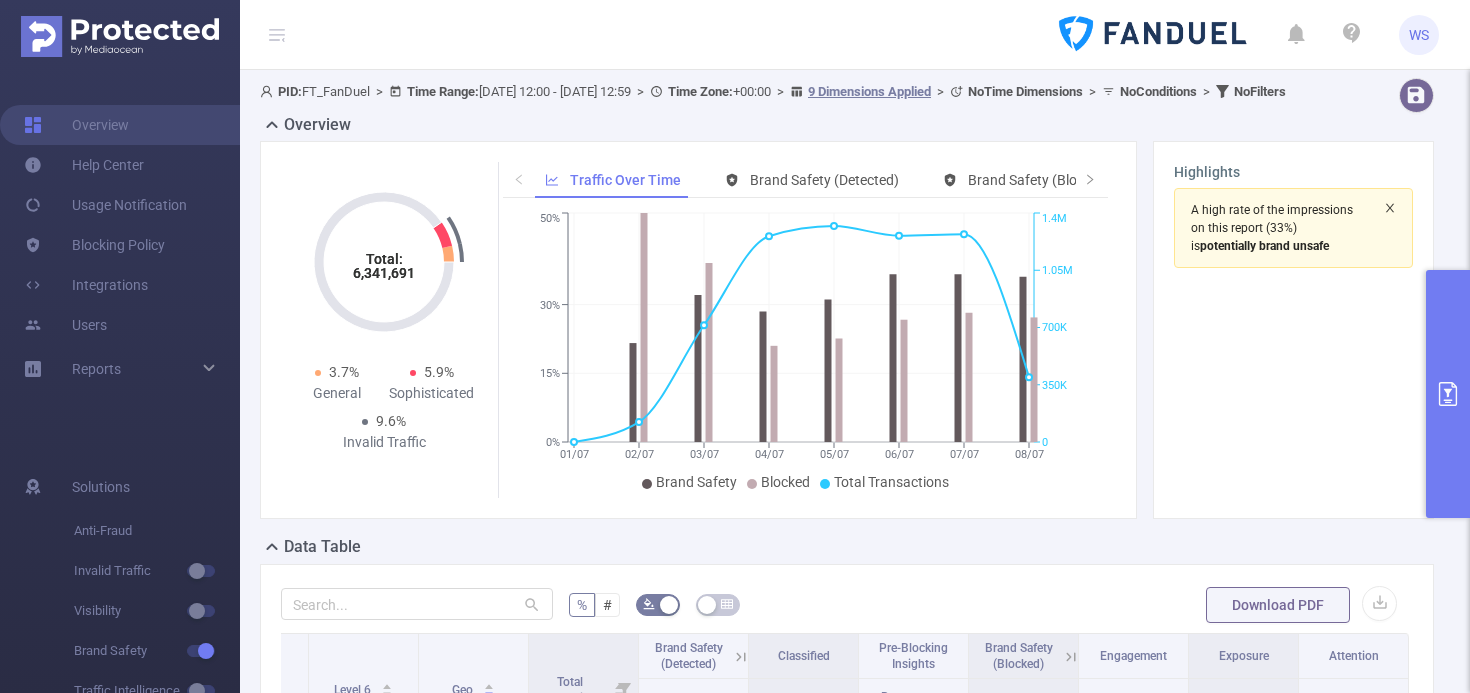 click 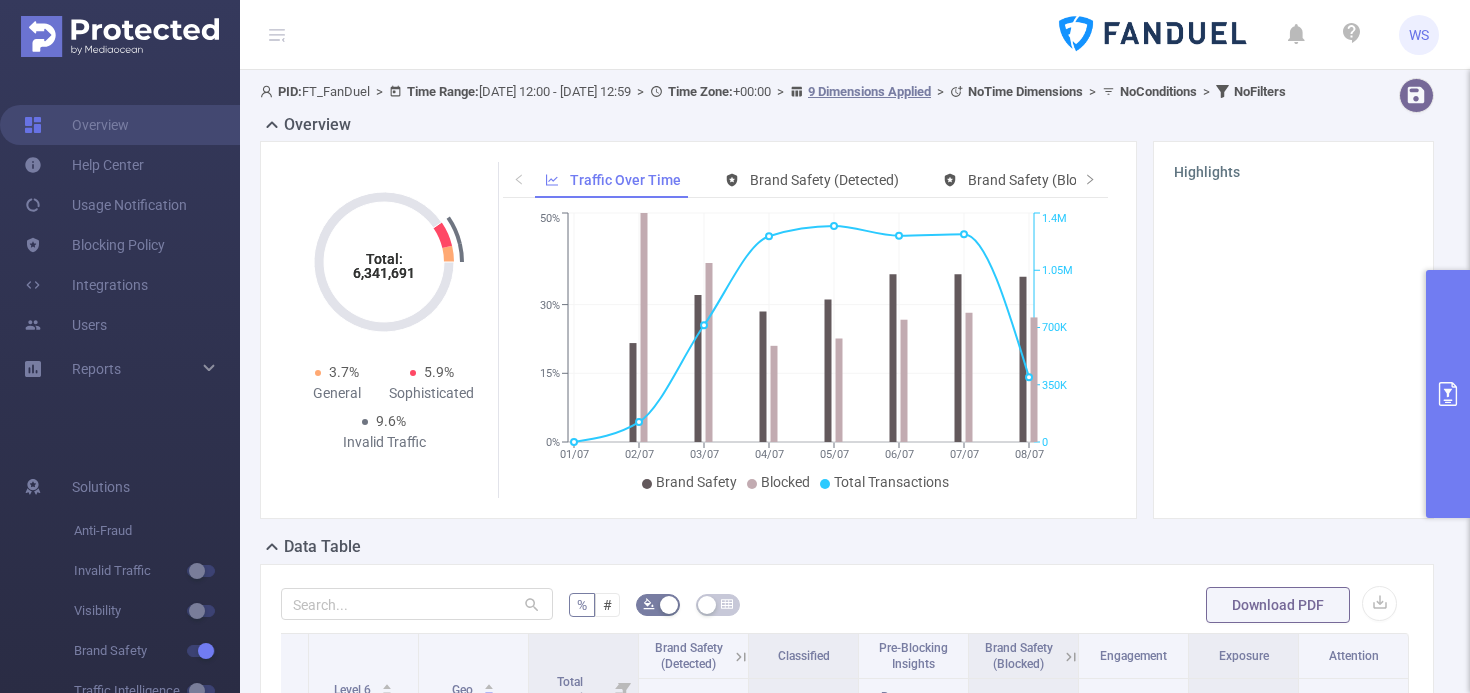 click at bounding box center (1448, 394) 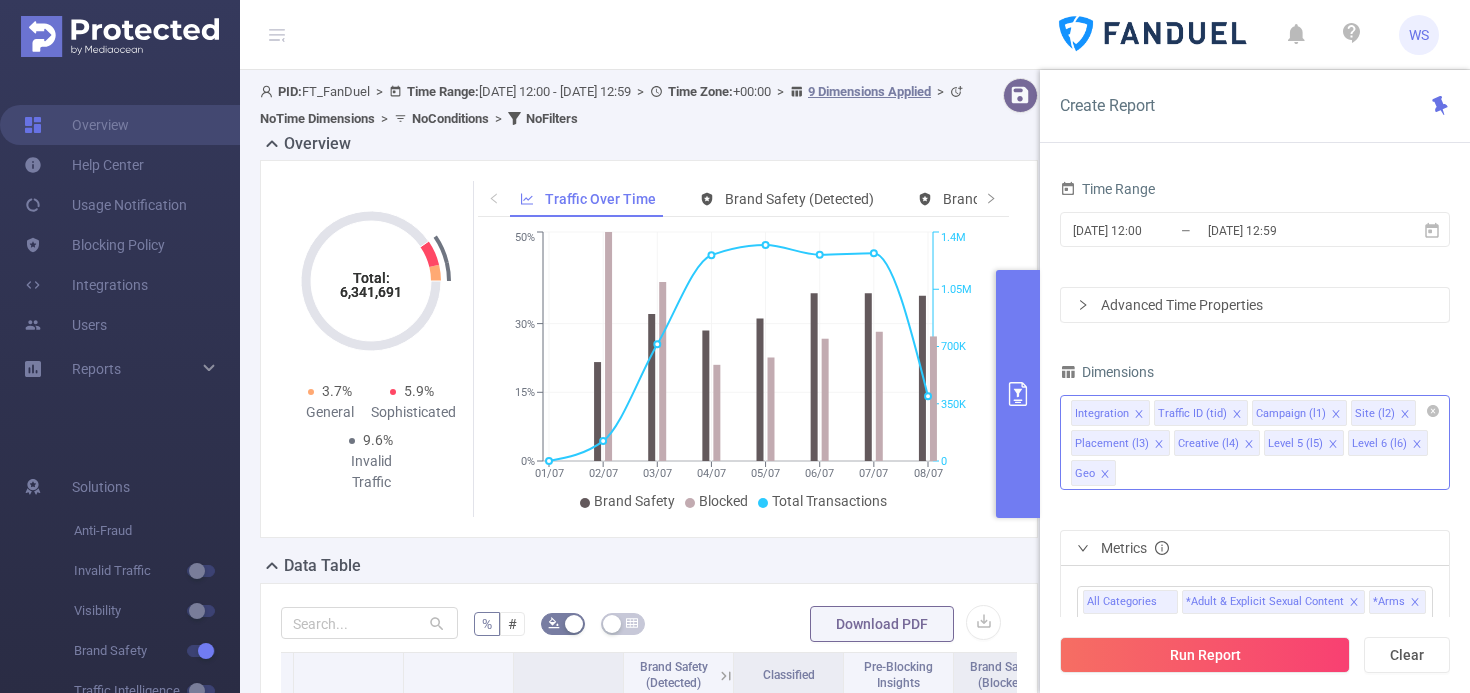 click on "Integration Traffic ID (tid) Campaign (l1) Site (l2) Placement (l3) Creative (l4) Level 5 (l5) Level 6 (l6) Geo" at bounding box center [1255, 442] 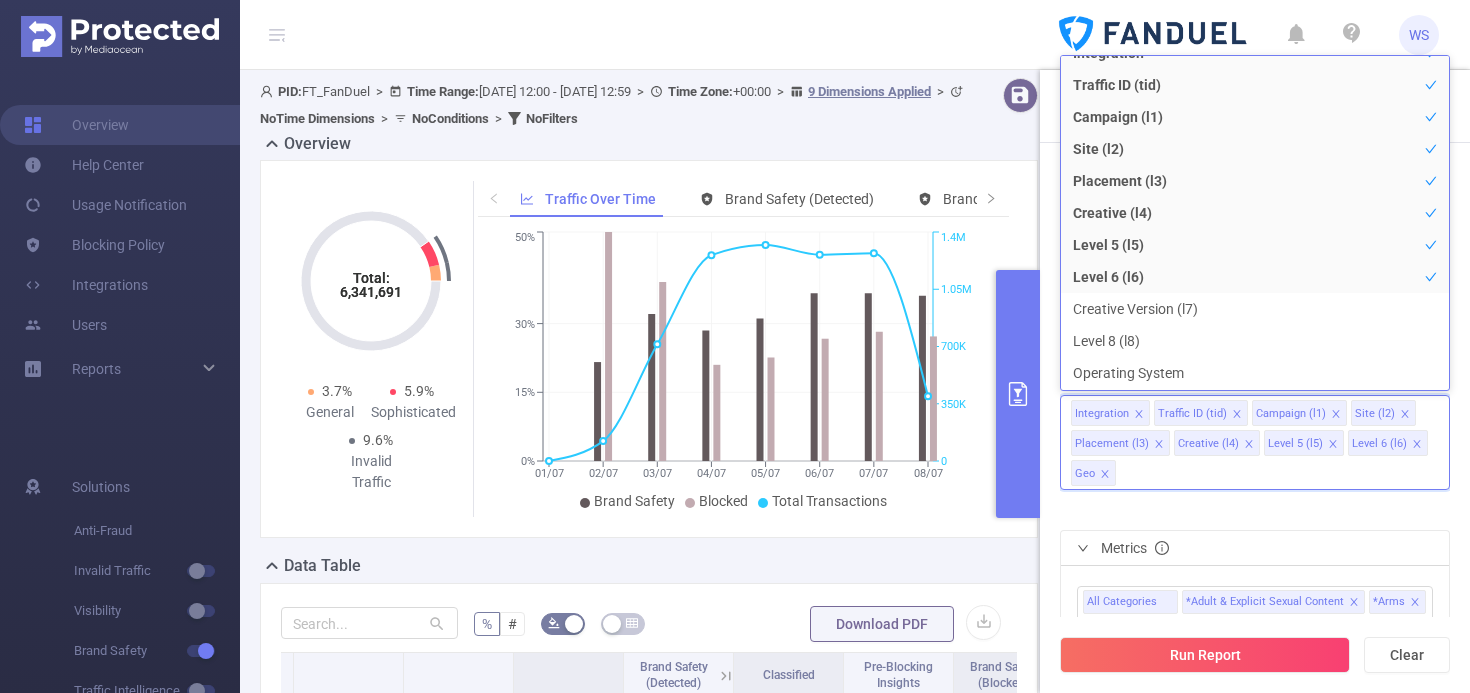 scroll, scrollTop: 0, scrollLeft: 0, axis: both 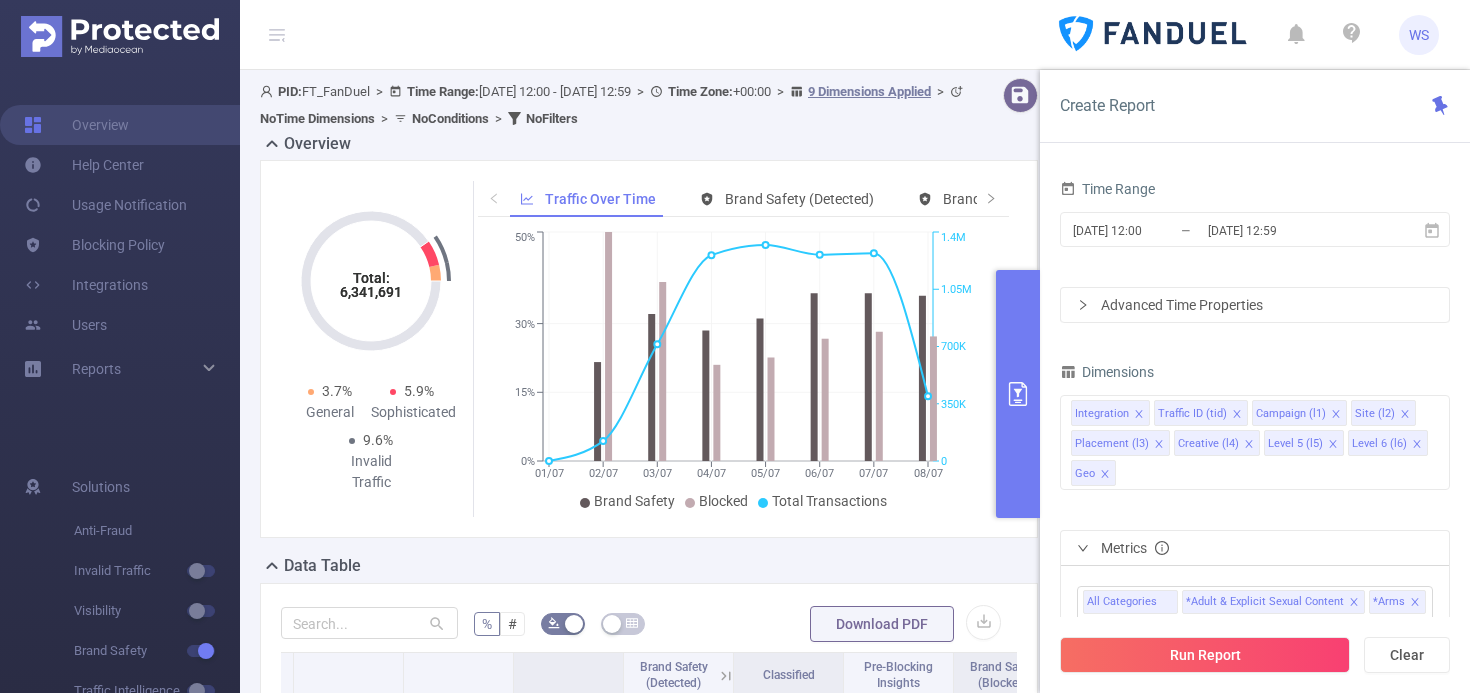 click on "Overview" at bounding box center [657, 146] 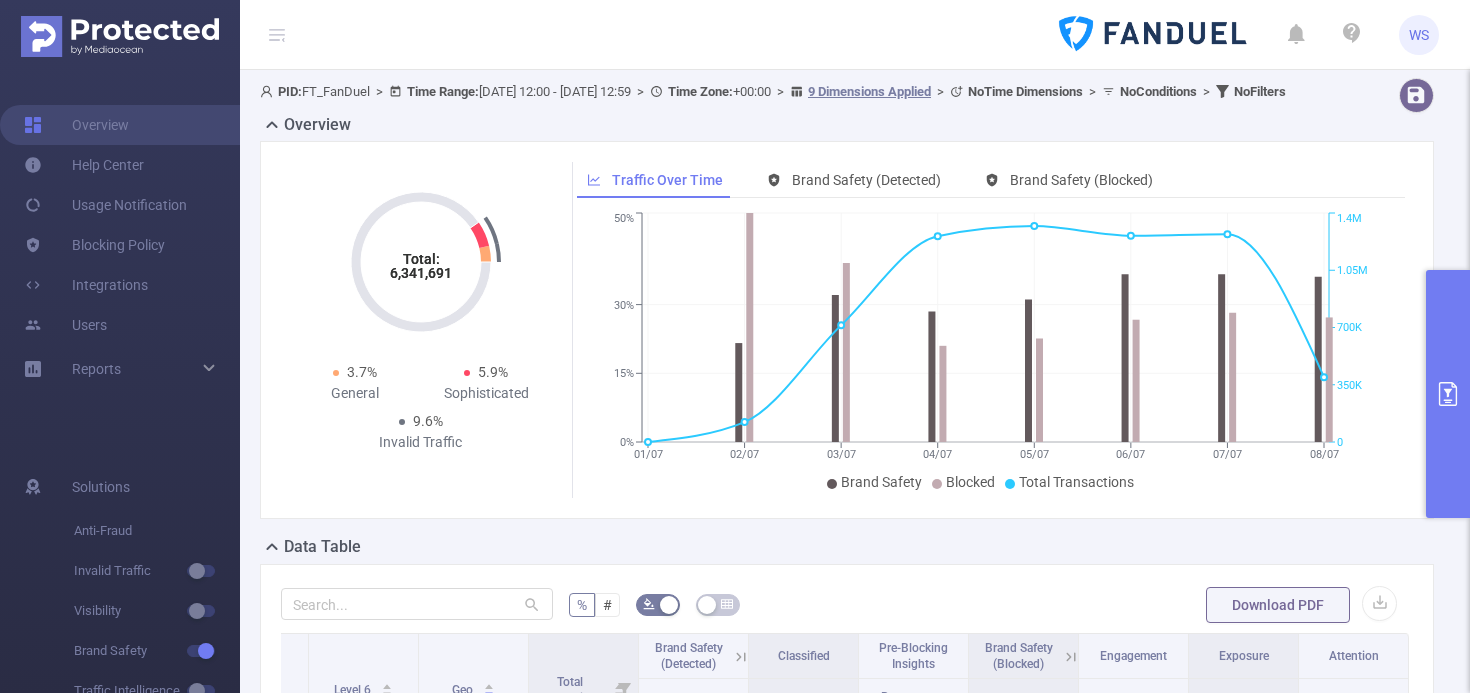 click 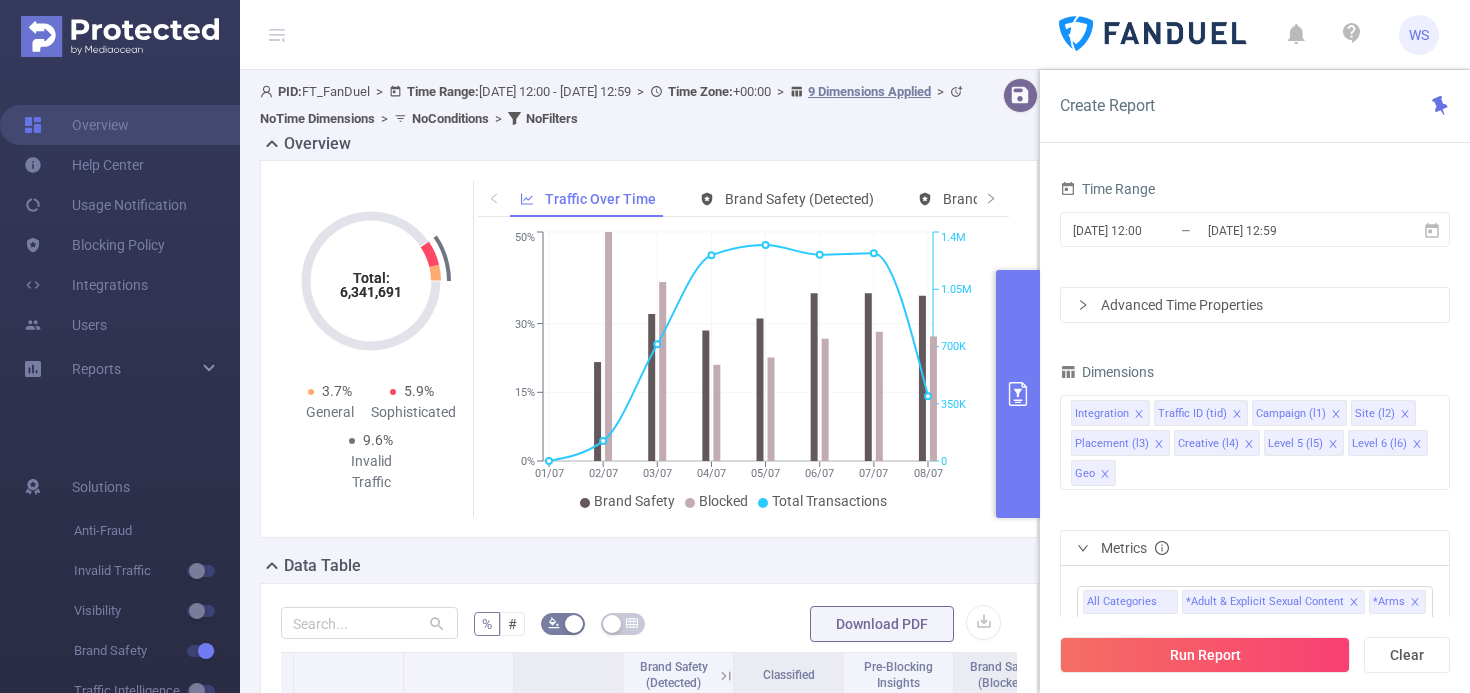 click 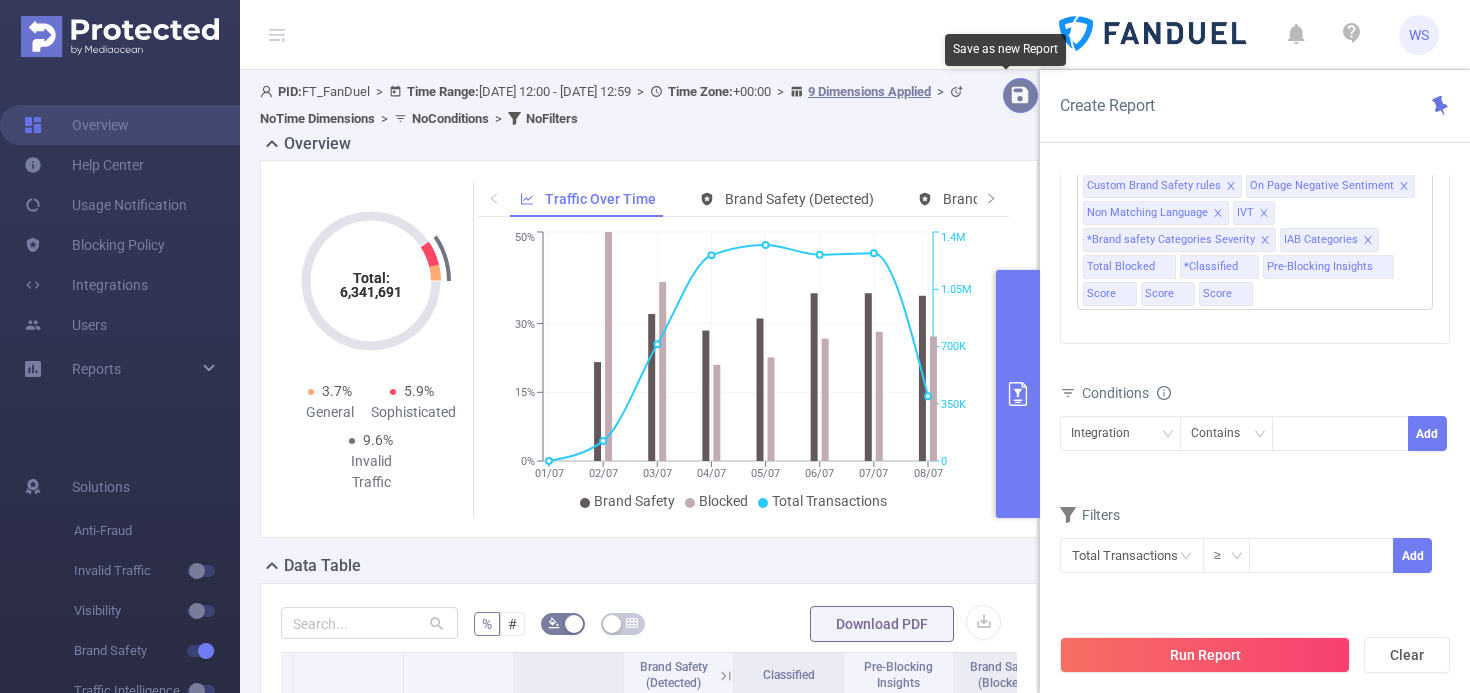 click at bounding box center (1020, 95) 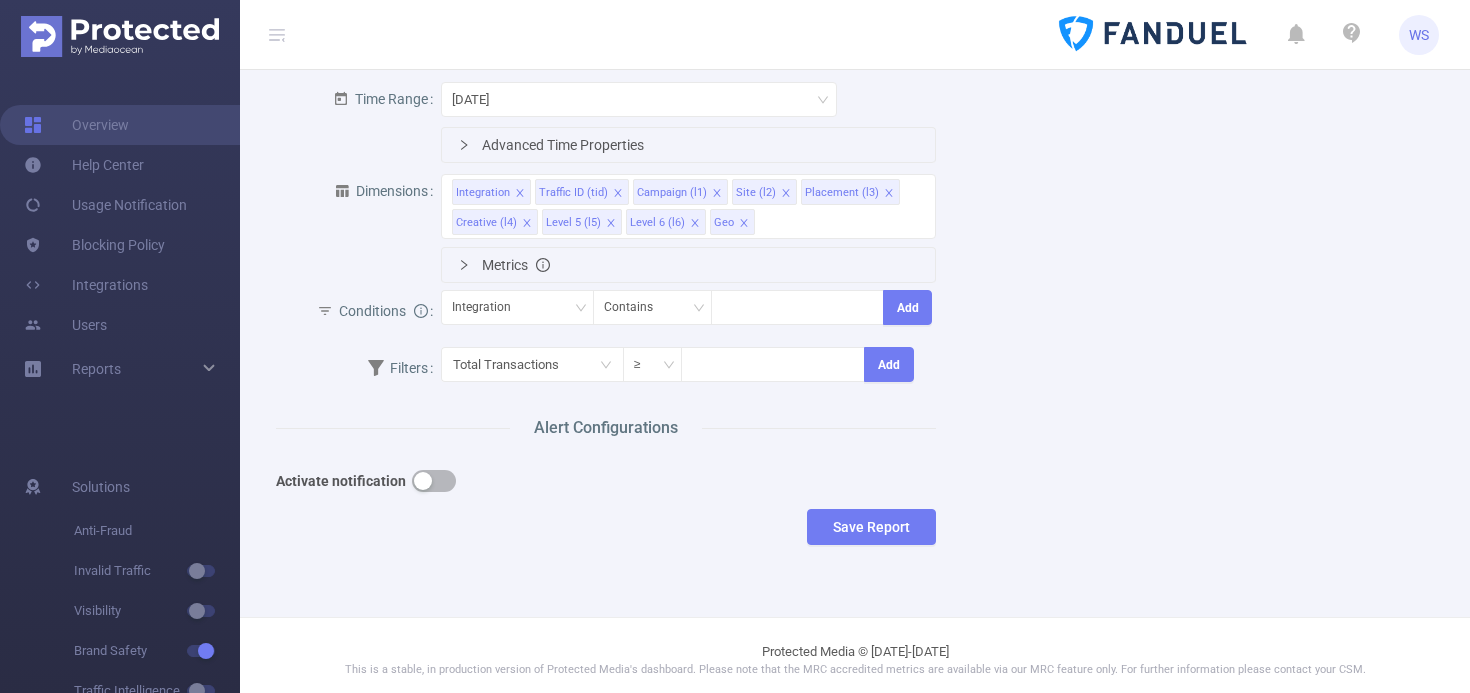 scroll, scrollTop: 240, scrollLeft: 0, axis: vertical 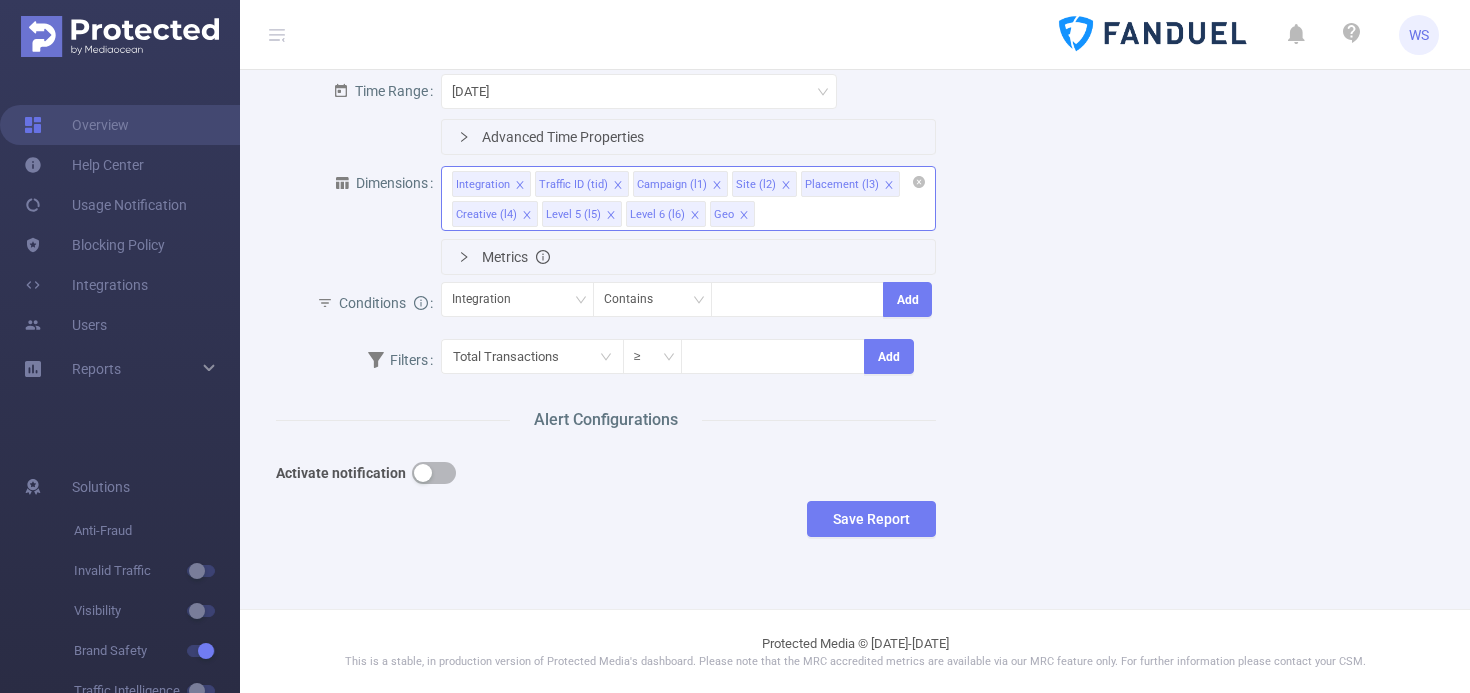 click on "Geo" at bounding box center (724, 215) 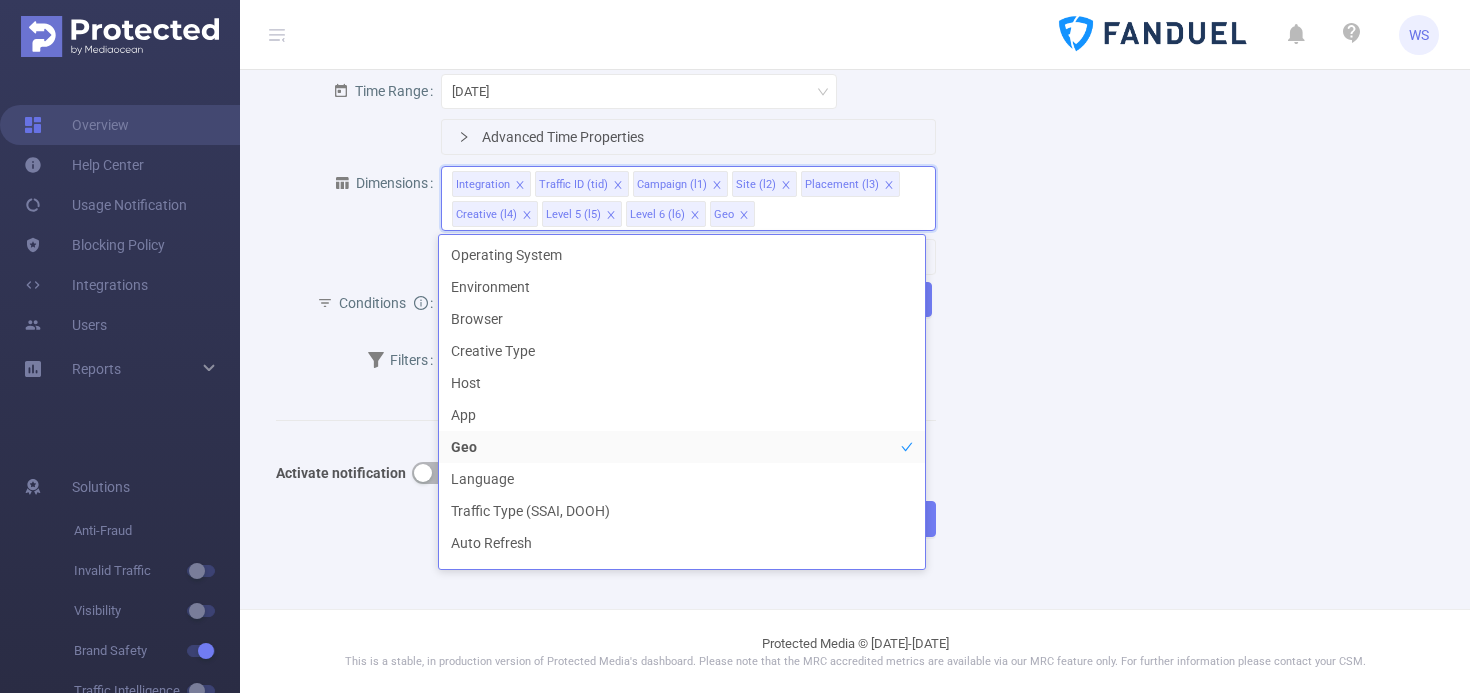scroll, scrollTop: 323, scrollLeft: 0, axis: vertical 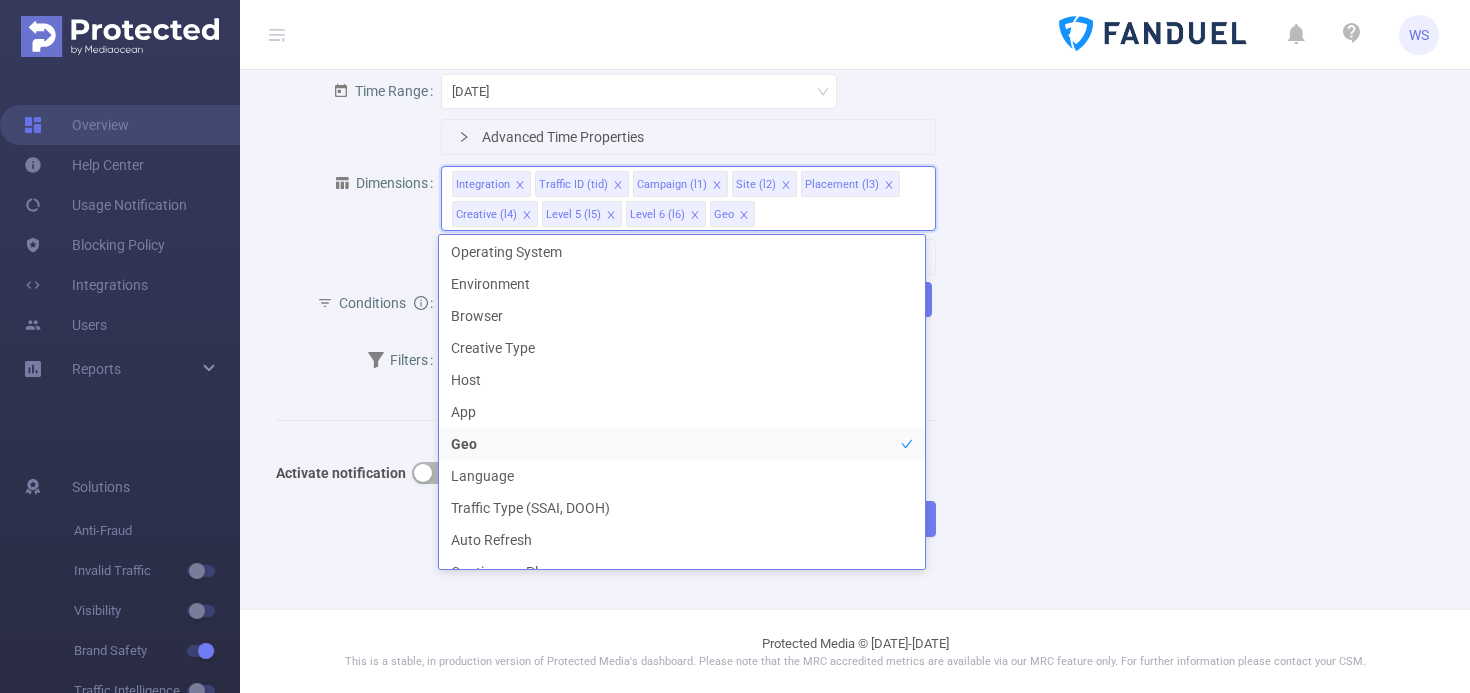 click on "Name Description  Report Properties     Time Range [DATE] Advanced Time Properties    Dimensions Integration Traffic ID (tid) Campaign (l1) Site (l2) Placement (l3) Creative (l4) Level 5 (l5) Level 6 (l6) Geo   Metrics    Conditions  Integration Contains   Add    Filters Total Transactions ≥ Add  Alert Configurations  Activate notification Save Report" at bounding box center (847, 223) 